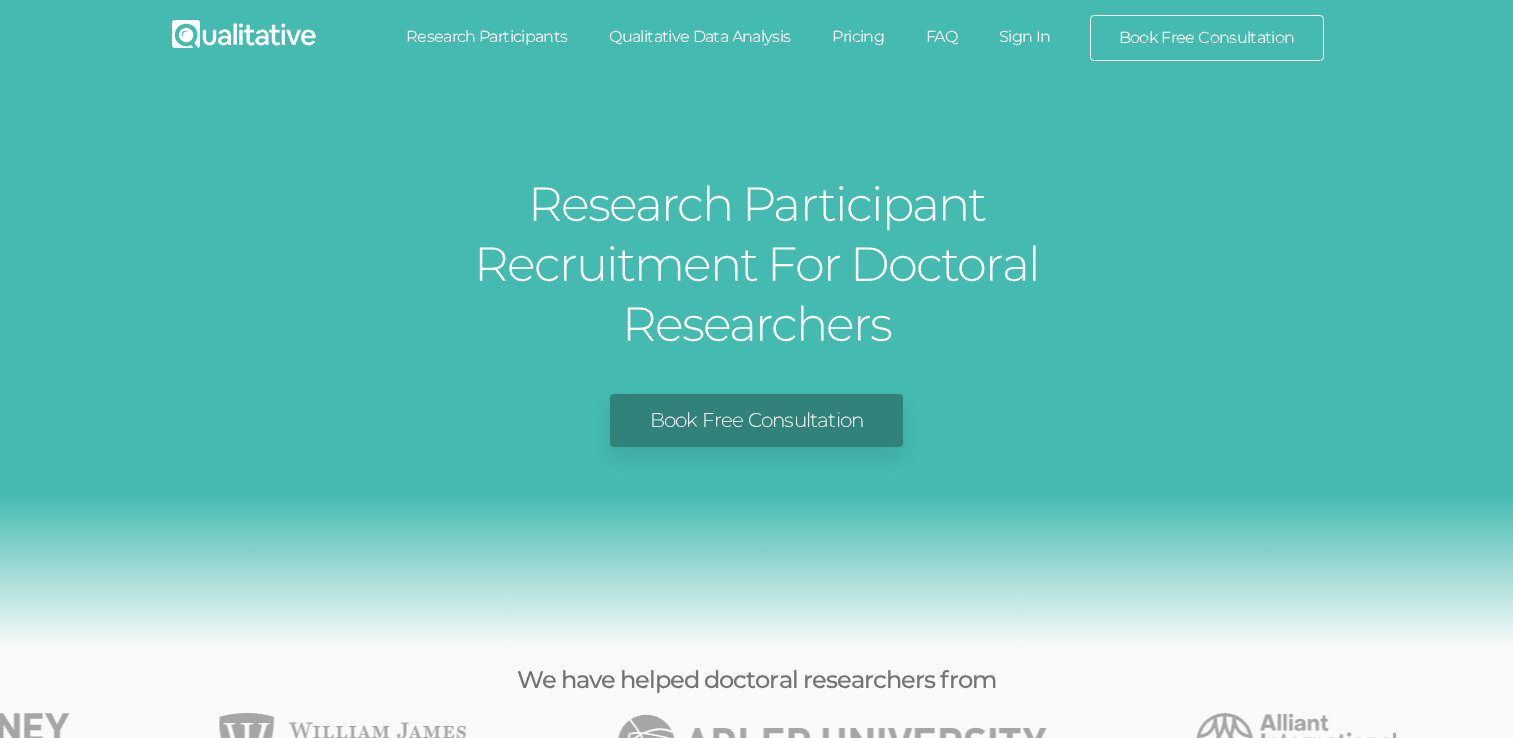 scroll, scrollTop: 0, scrollLeft: 0, axis: both 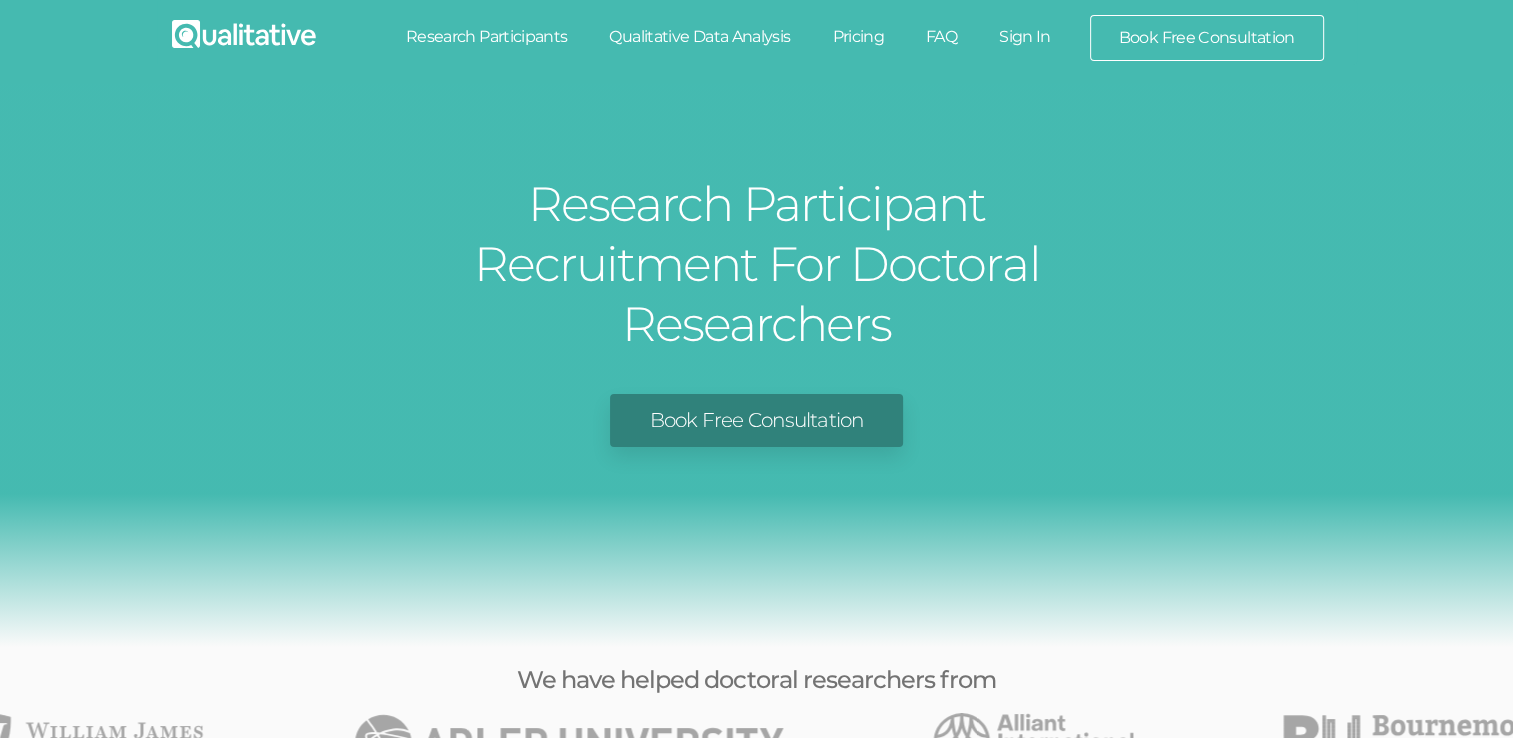 click on "Pricing" at bounding box center (858, 37) 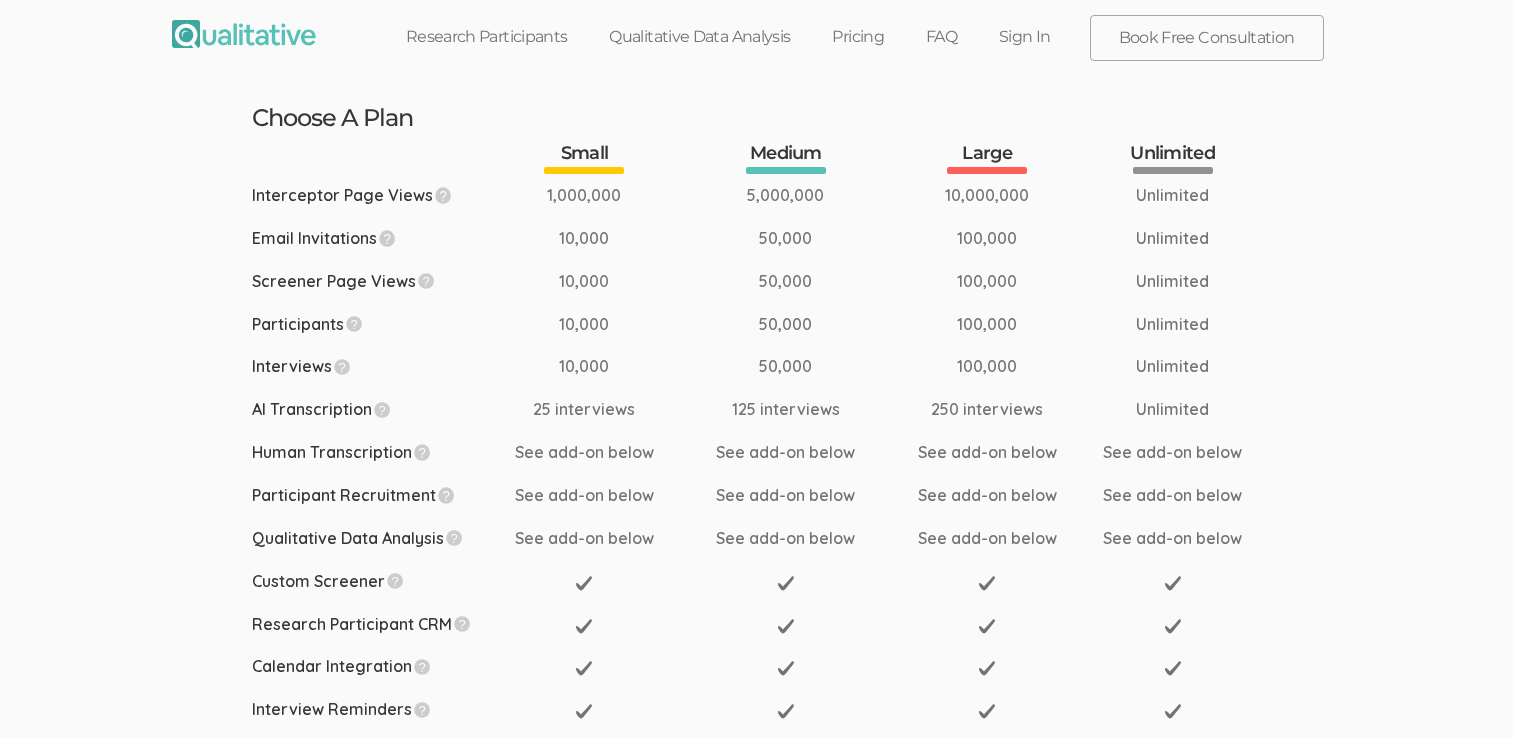 scroll, scrollTop: 0, scrollLeft: 0, axis: both 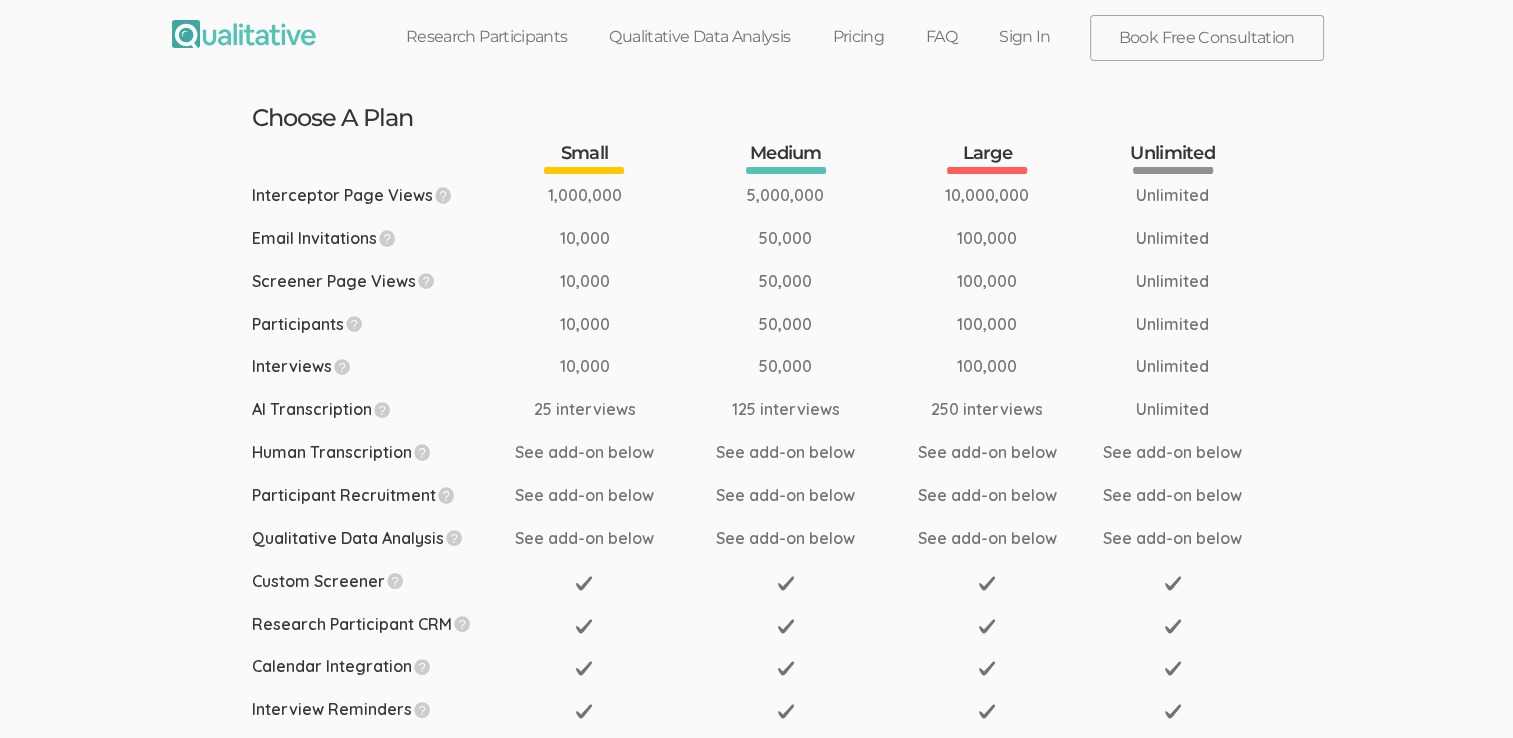 click on "Research Participants" at bounding box center (487, 37) 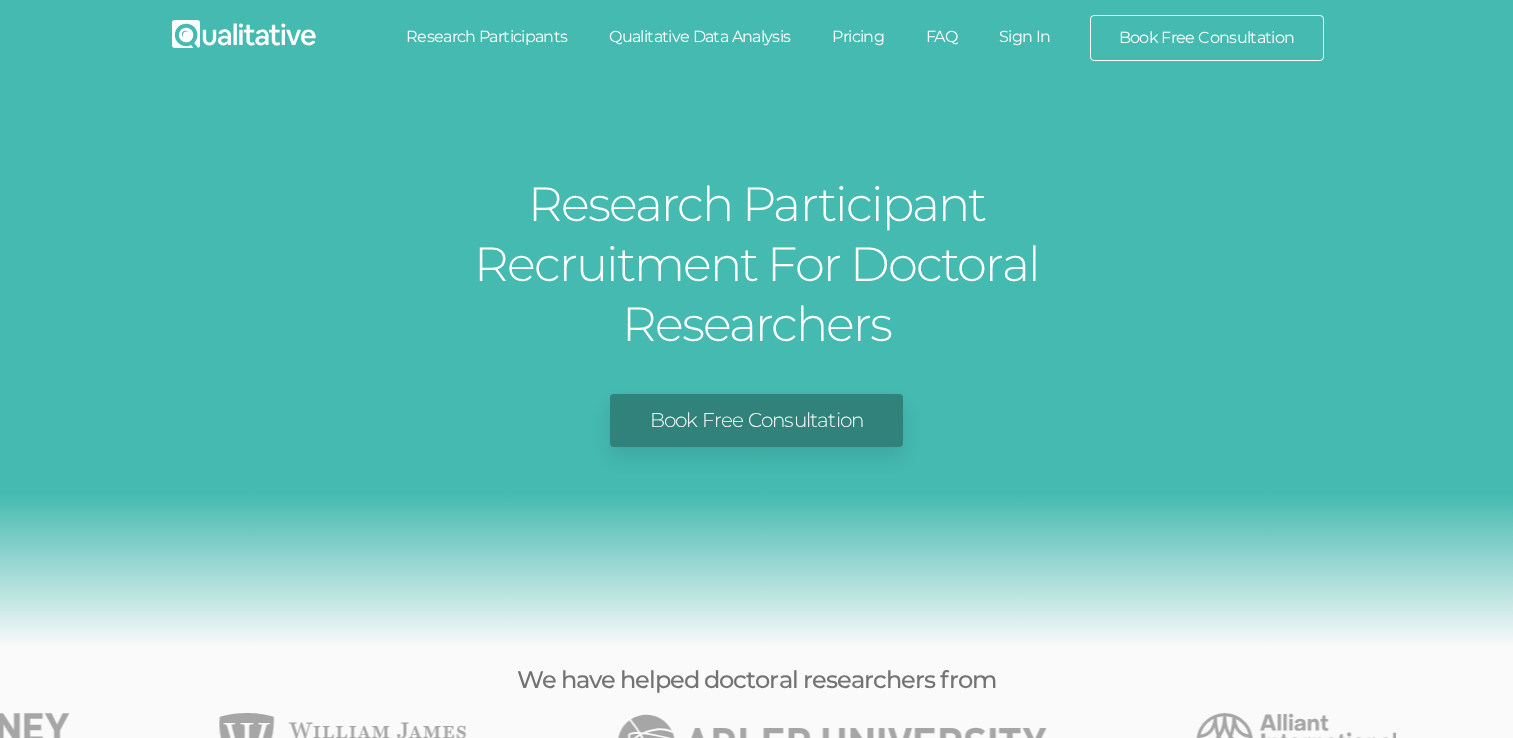 scroll, scrollTop: 0, scrollLeft: 0, axis: both 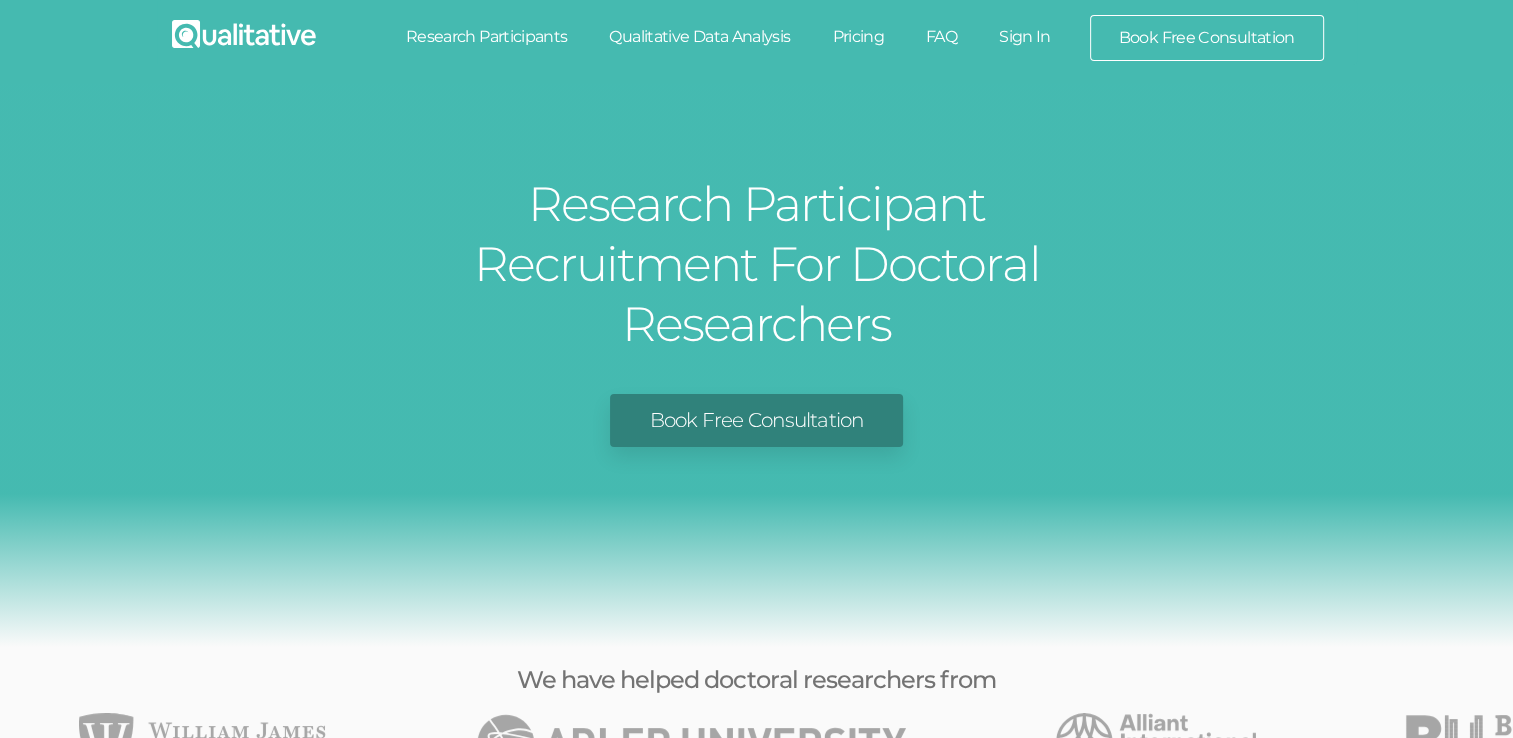 click on "Qualitative Data Analysis" at bounding box center [699, 37] 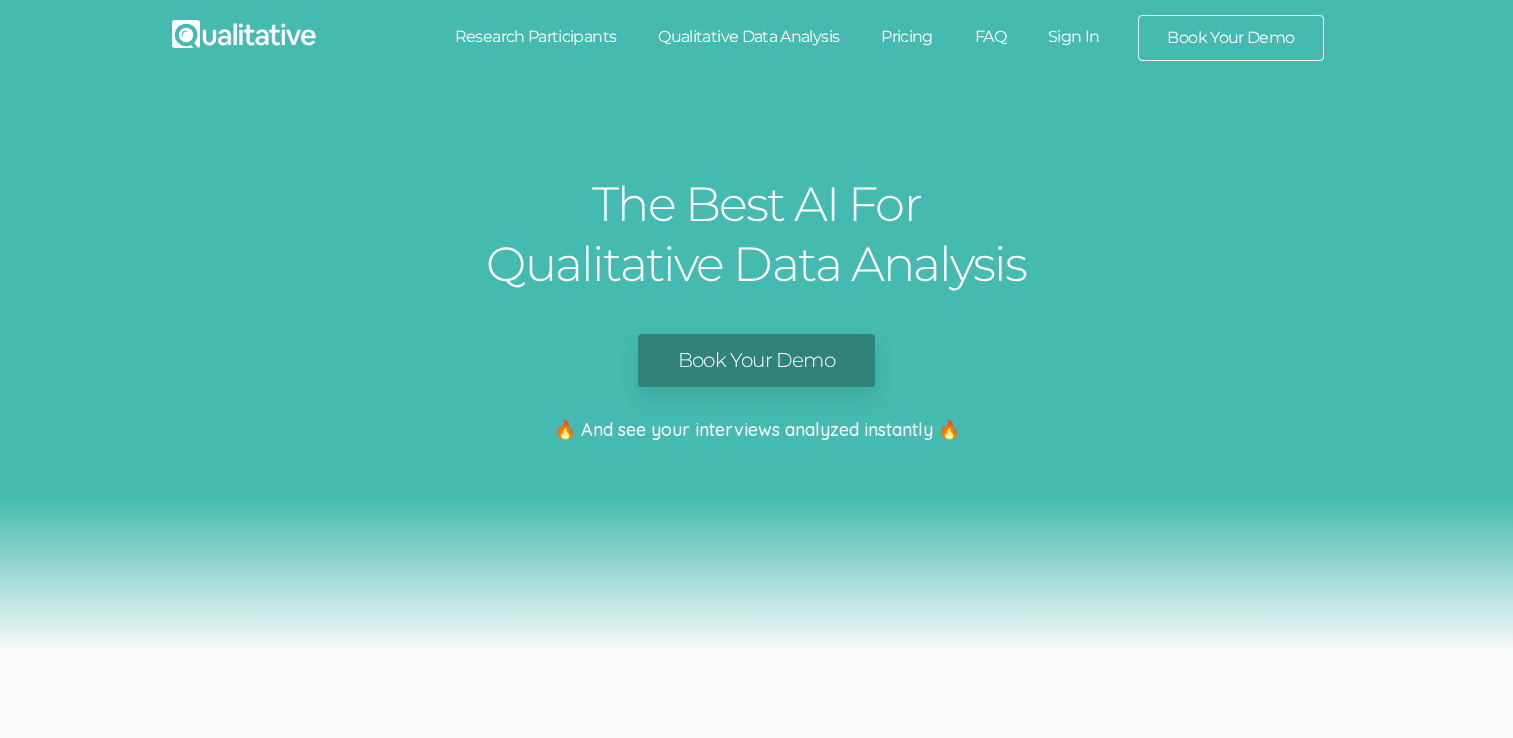 scroll, scrollTop: 0, scrollLeft: 0, axis: both 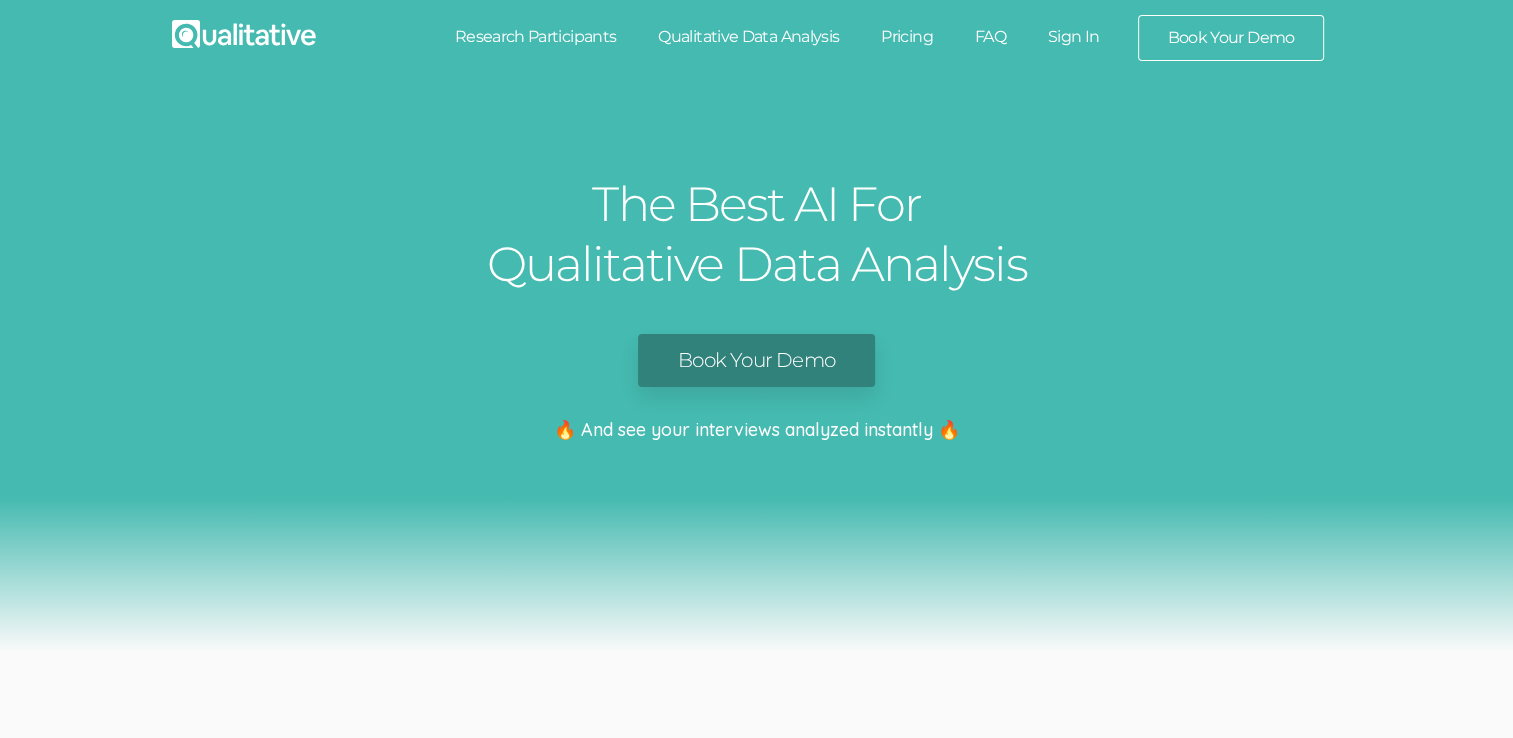 click on "Research Participants" at bounding box center [536, 37] 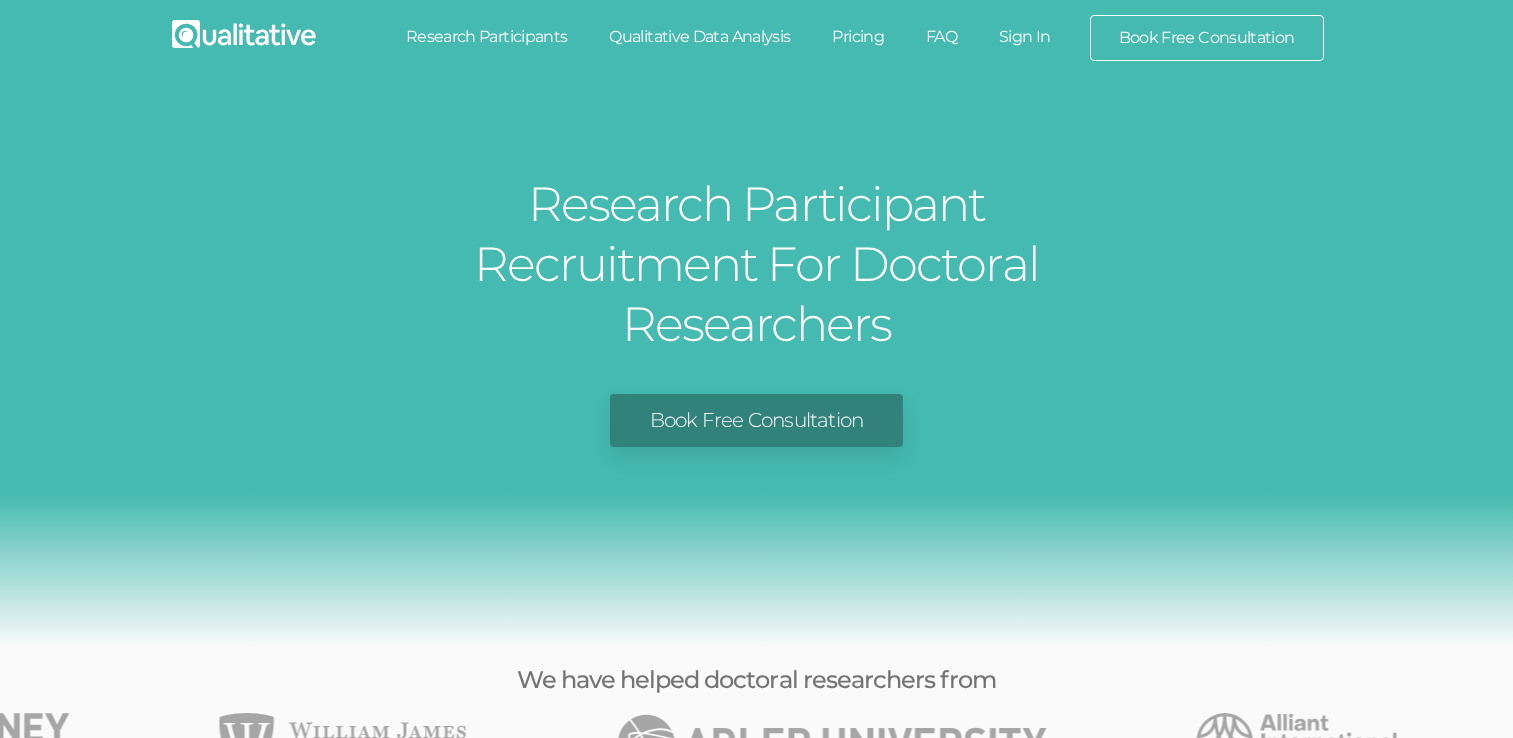 scroll, scrollTop: 0, scrollLeft: 0, axis: both 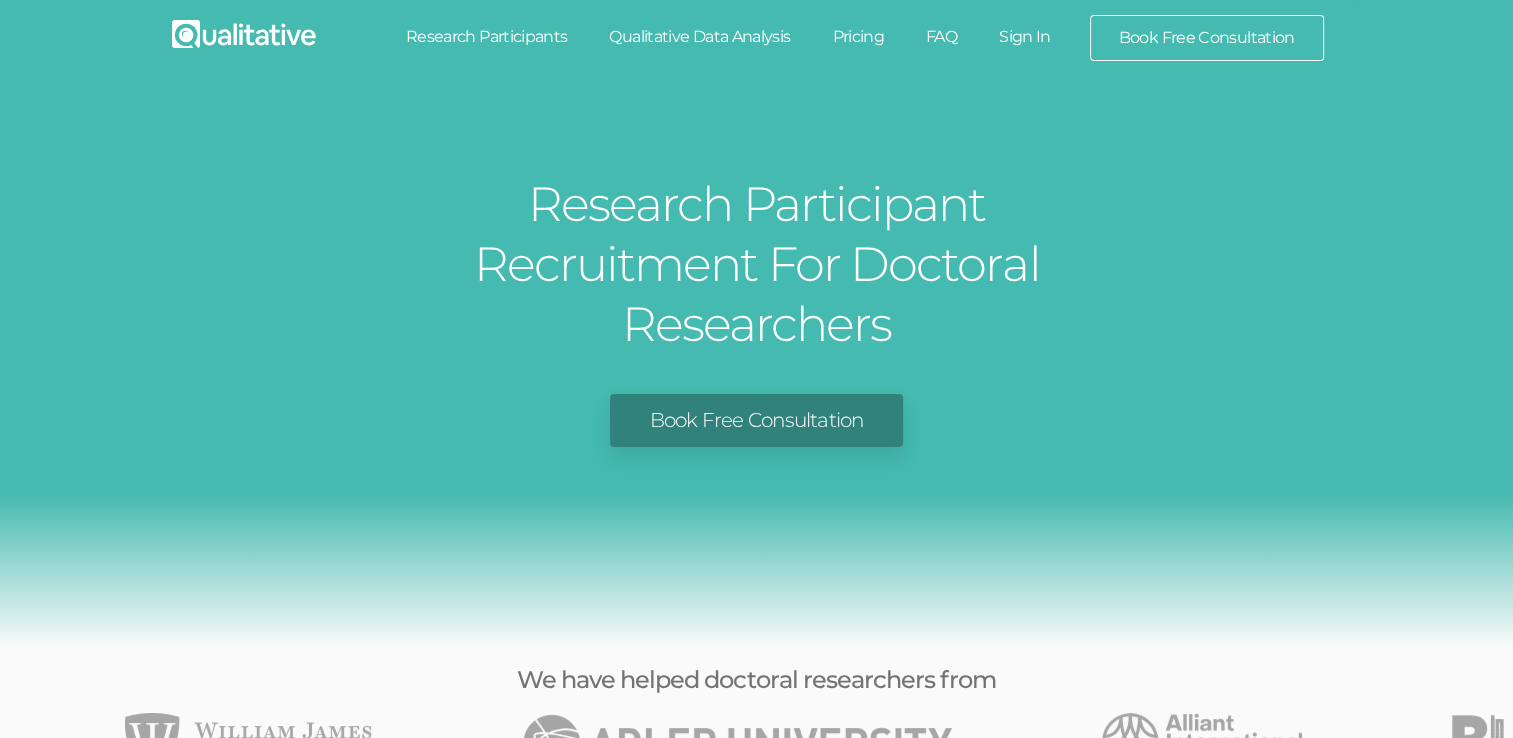 click on "Book Free Consultation" at bounding box center [756, 420] 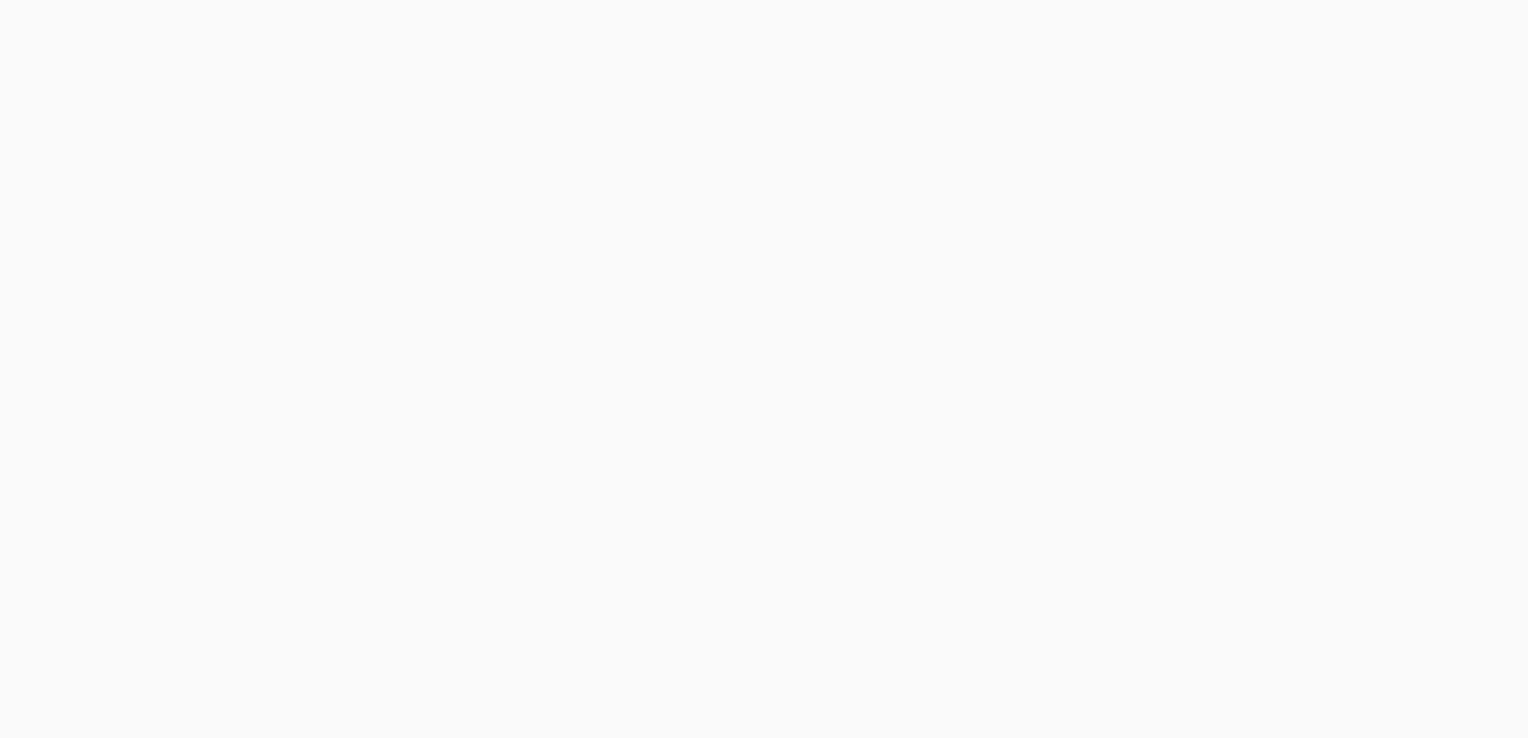 scroll, scrollTop: 0, scrollLeft: 0, axis: both 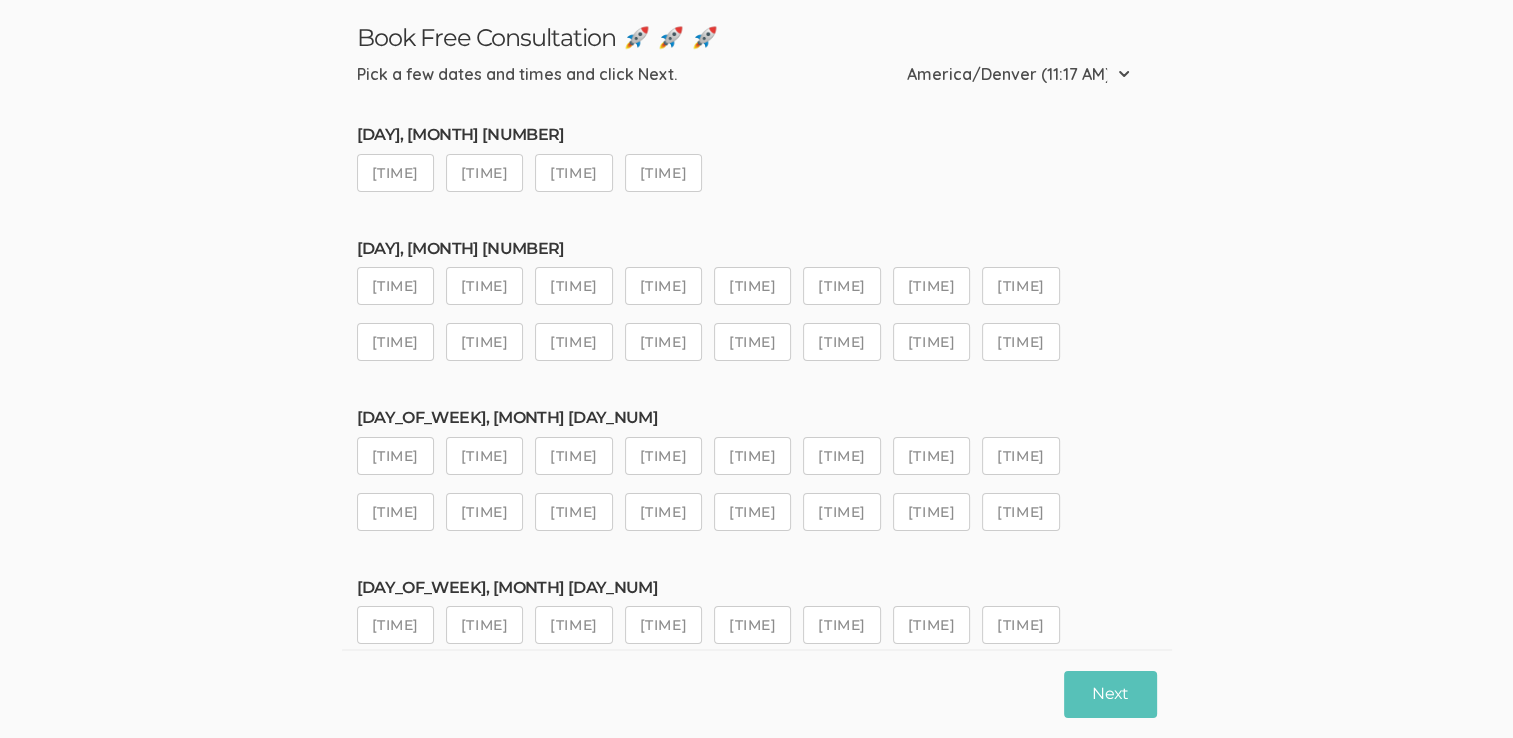 click on "[TIME]" at bounding box center (841, 286) 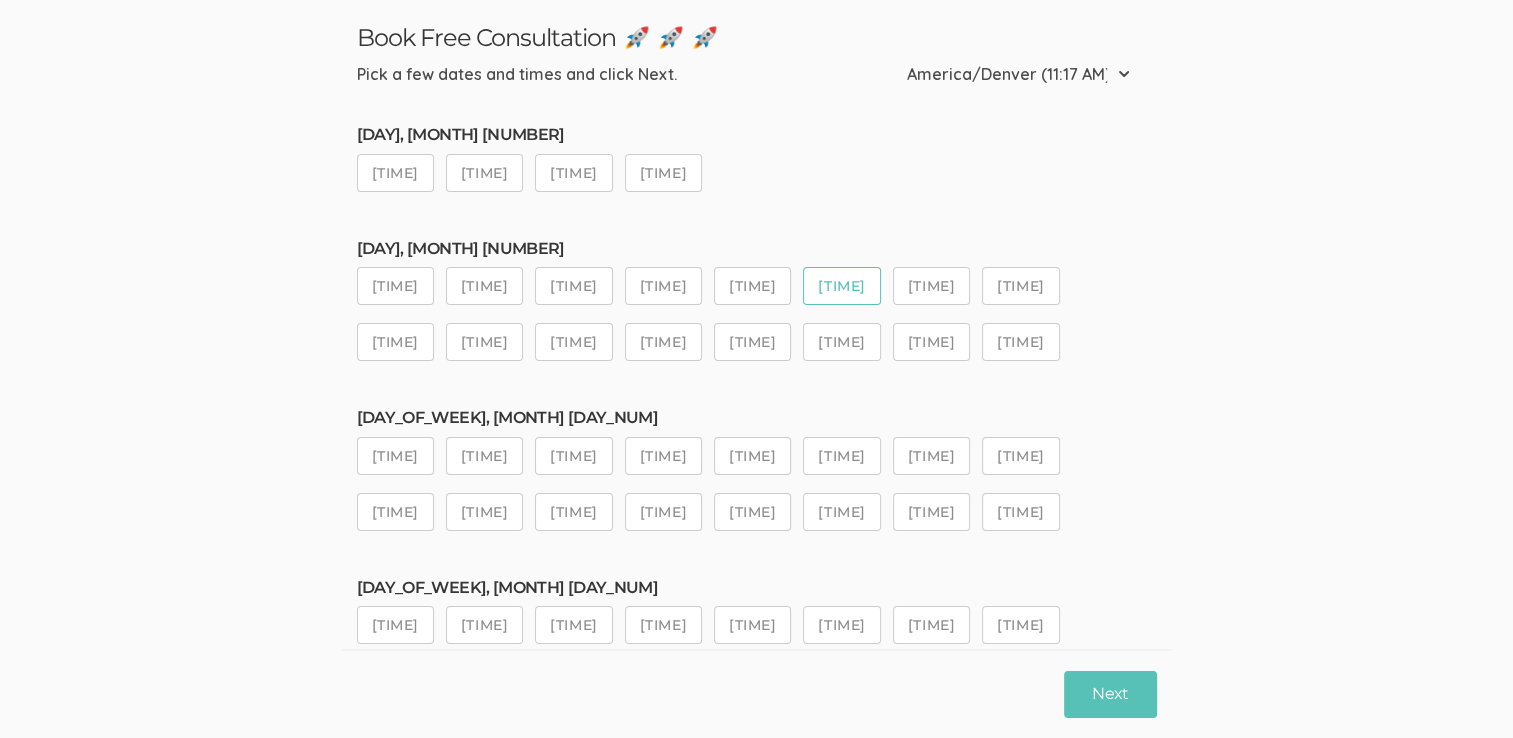 click on "[TIME]" at bounding box center [931, 286] 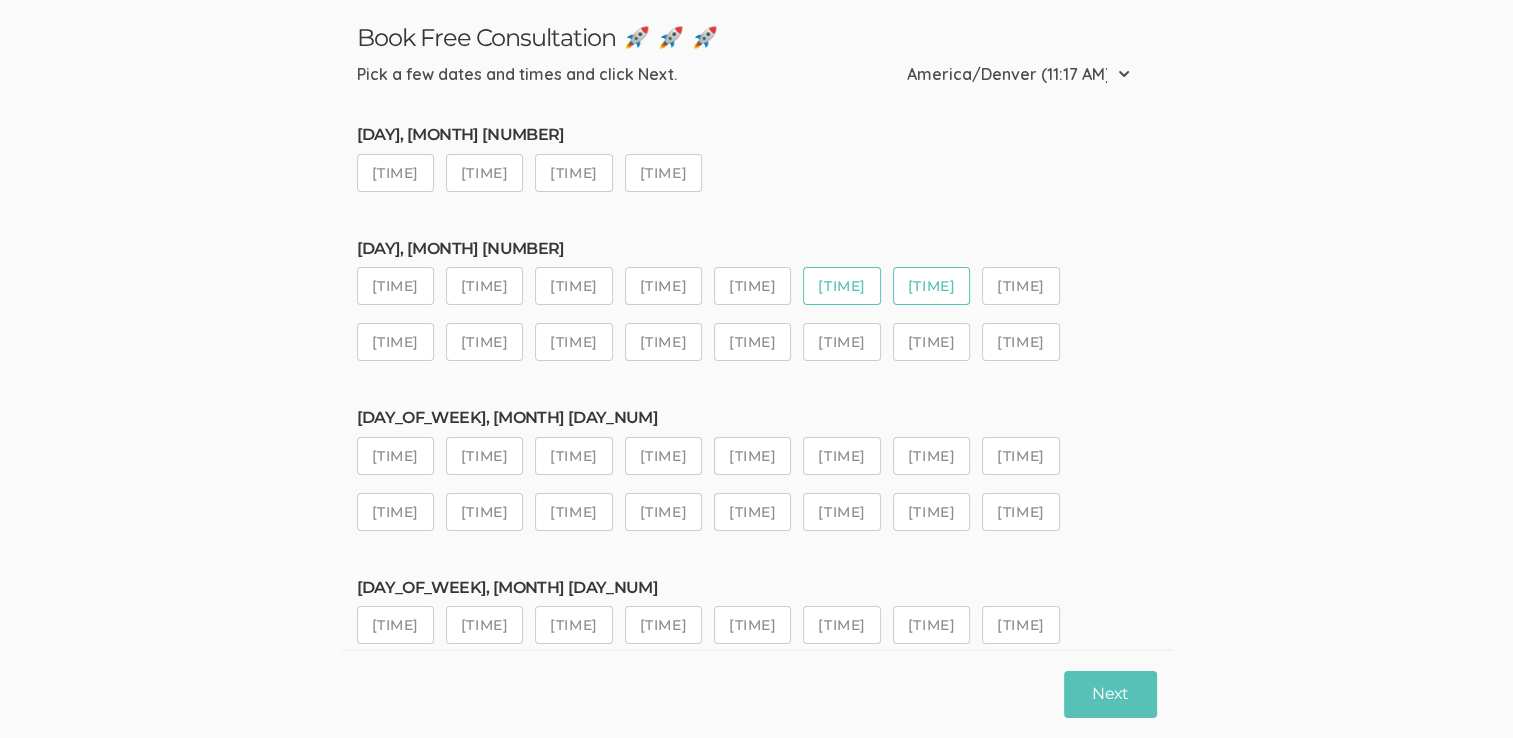 click on "[TIME]" at bounding box center (1020, 286) 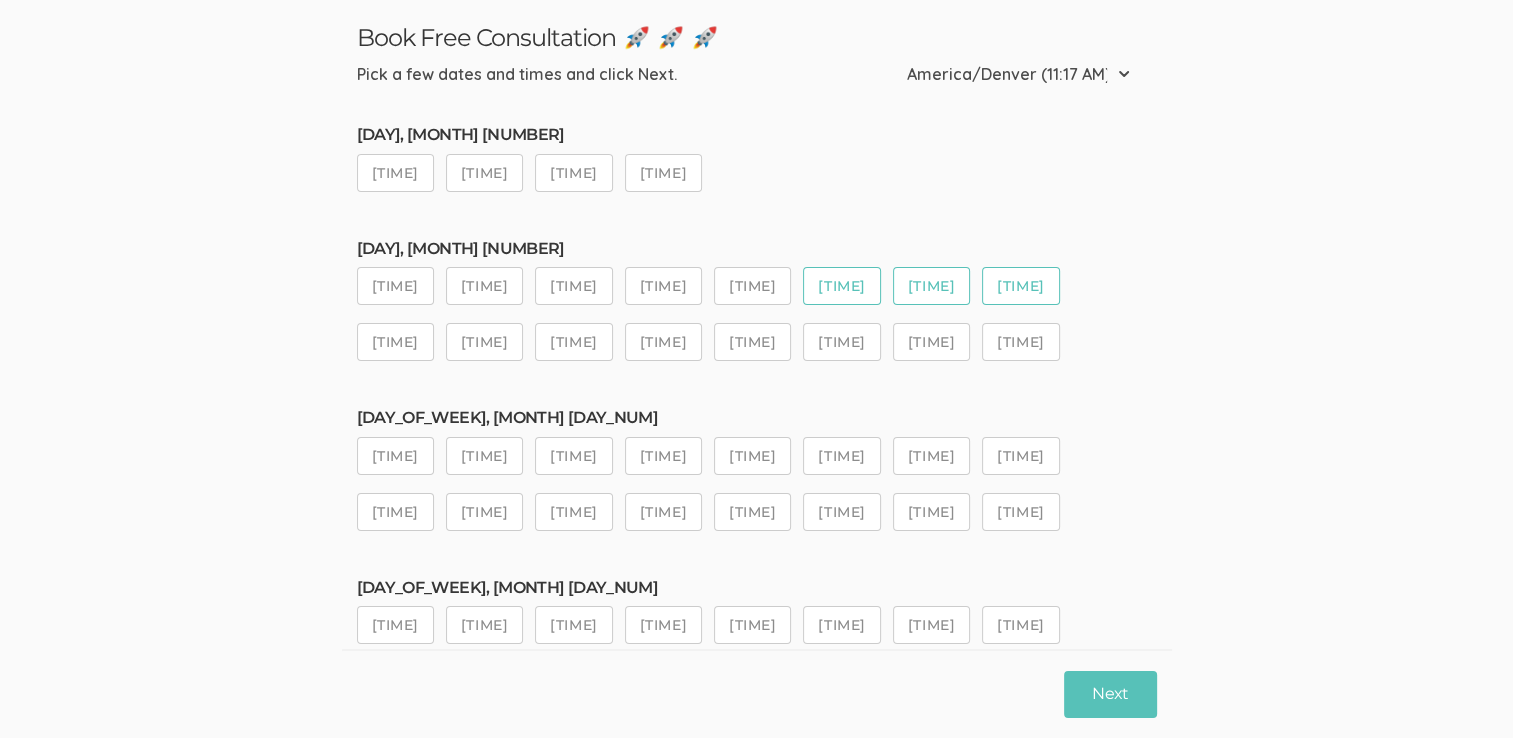 scroll, scrollTop: 200, scrollLeft: 0, axis: vertical 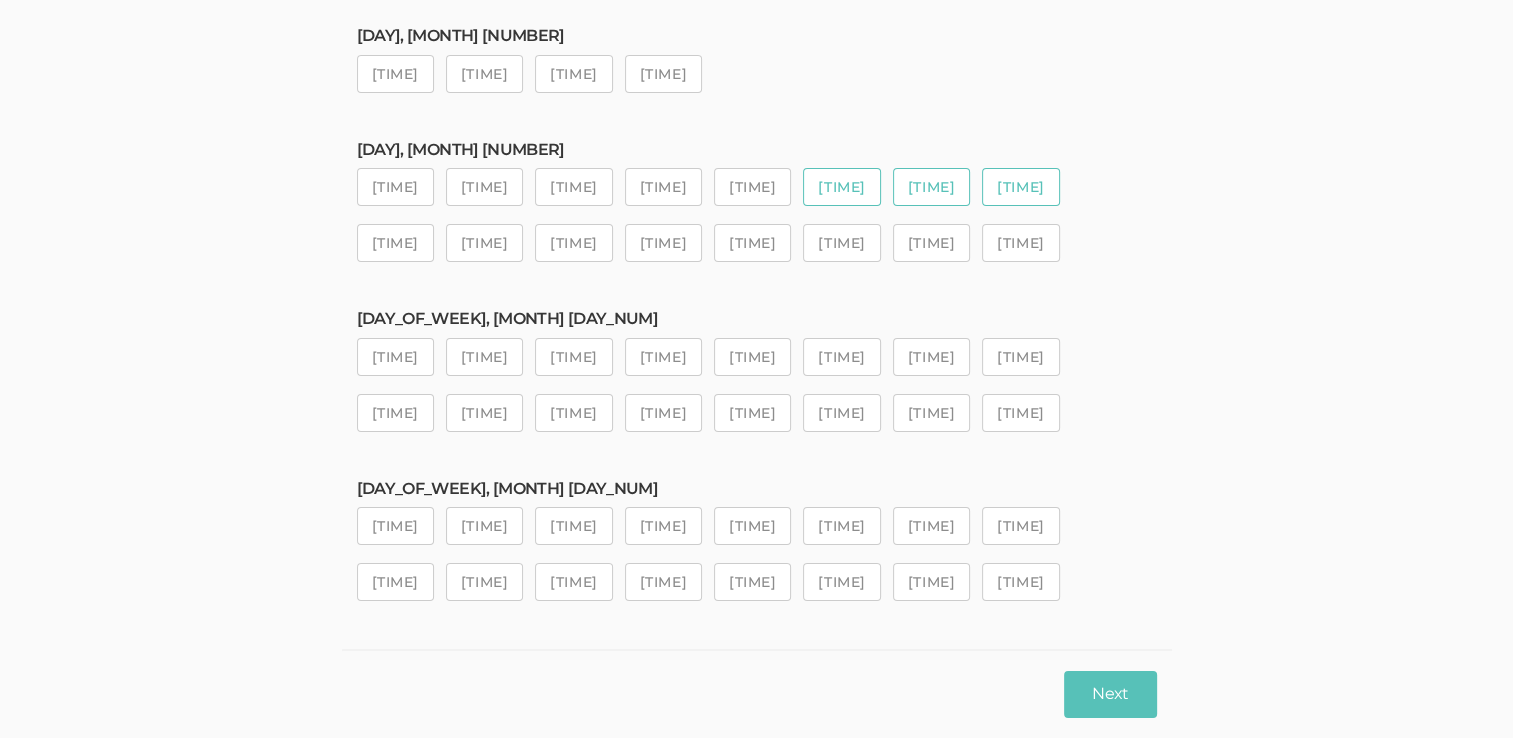 click on "[TIME]" at bounding box center (752, 187) 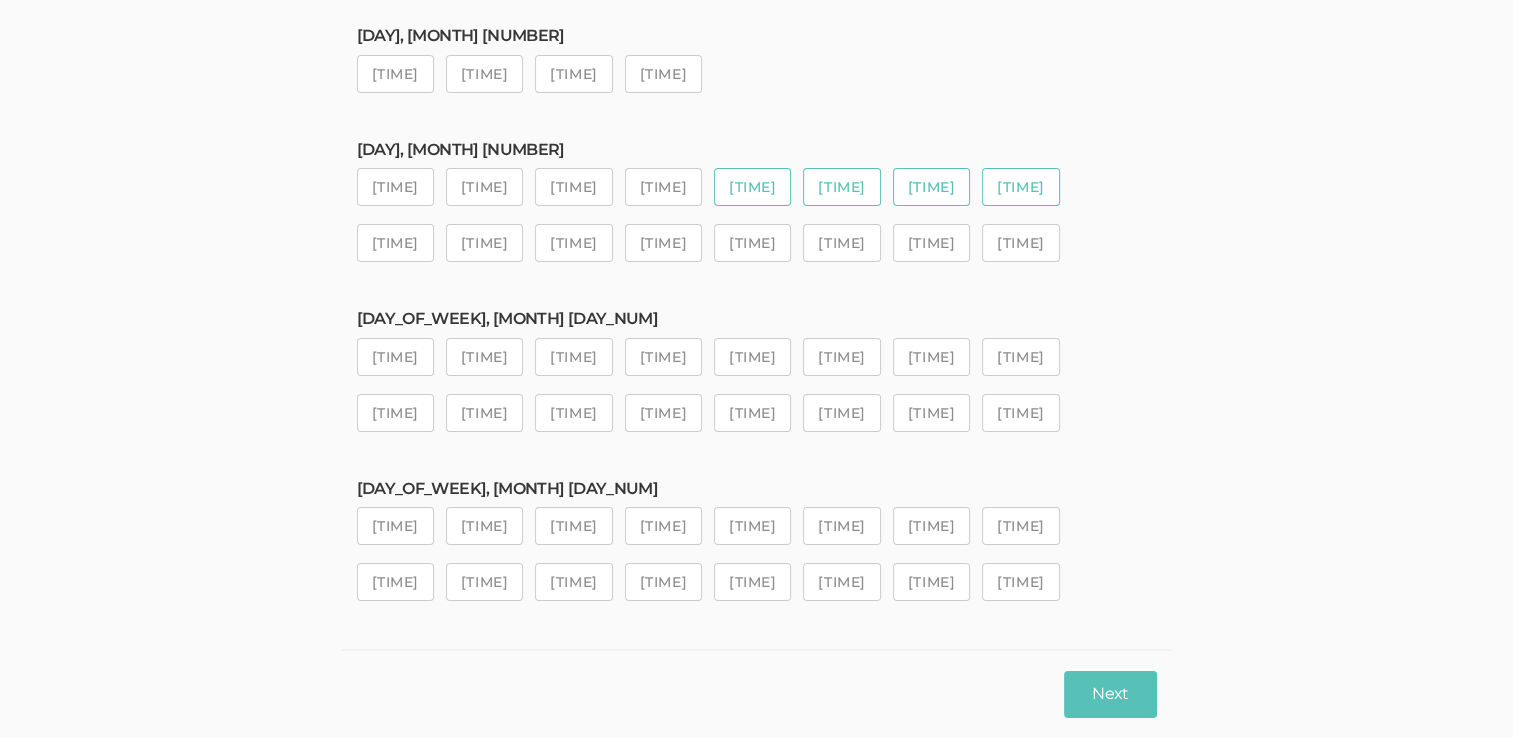 click on "[TIME]" at bounding box center [1020, 187] 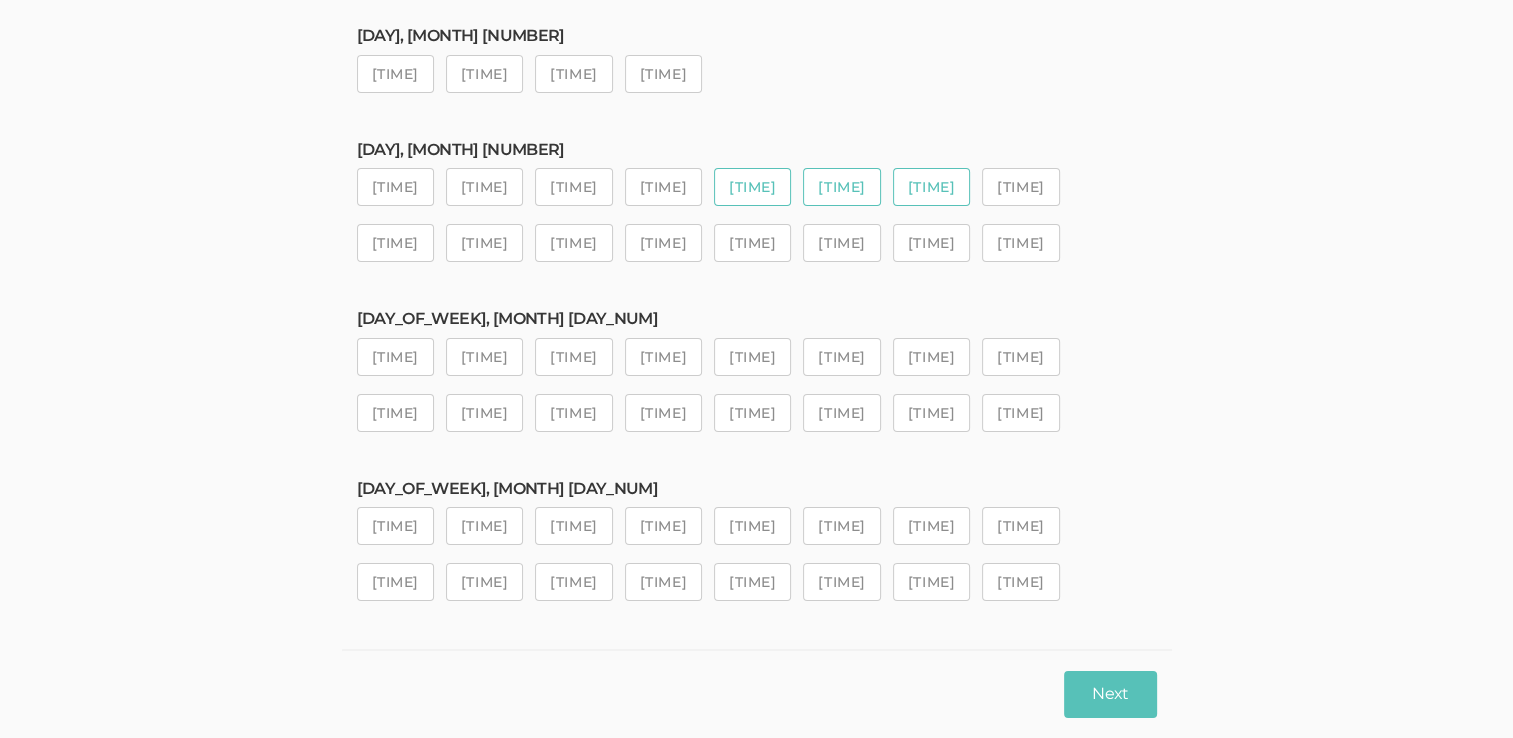 scroll, scrollTop: 365, scrollLeft: 0, axis: vertical 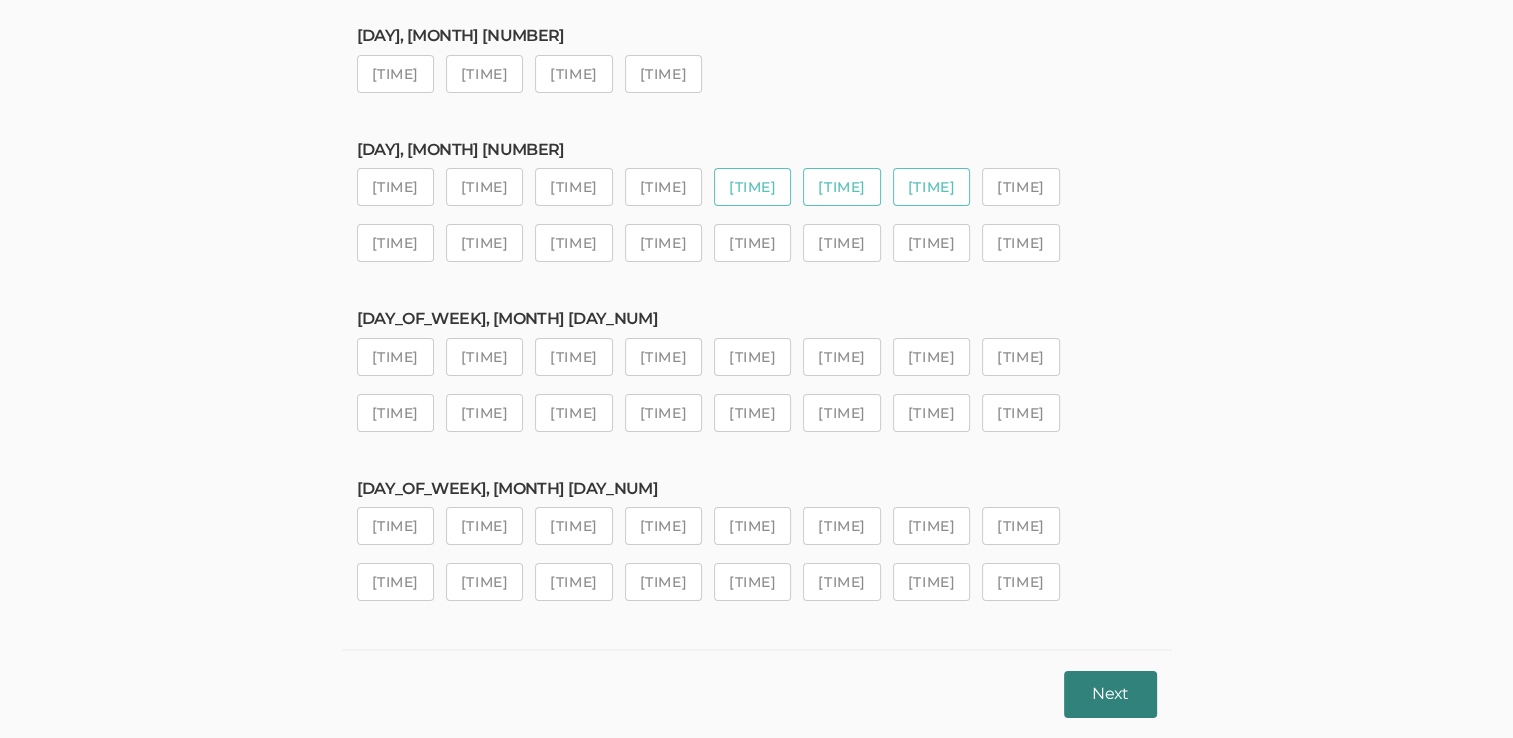 click on "Next" at bounding box center (1110, 694) 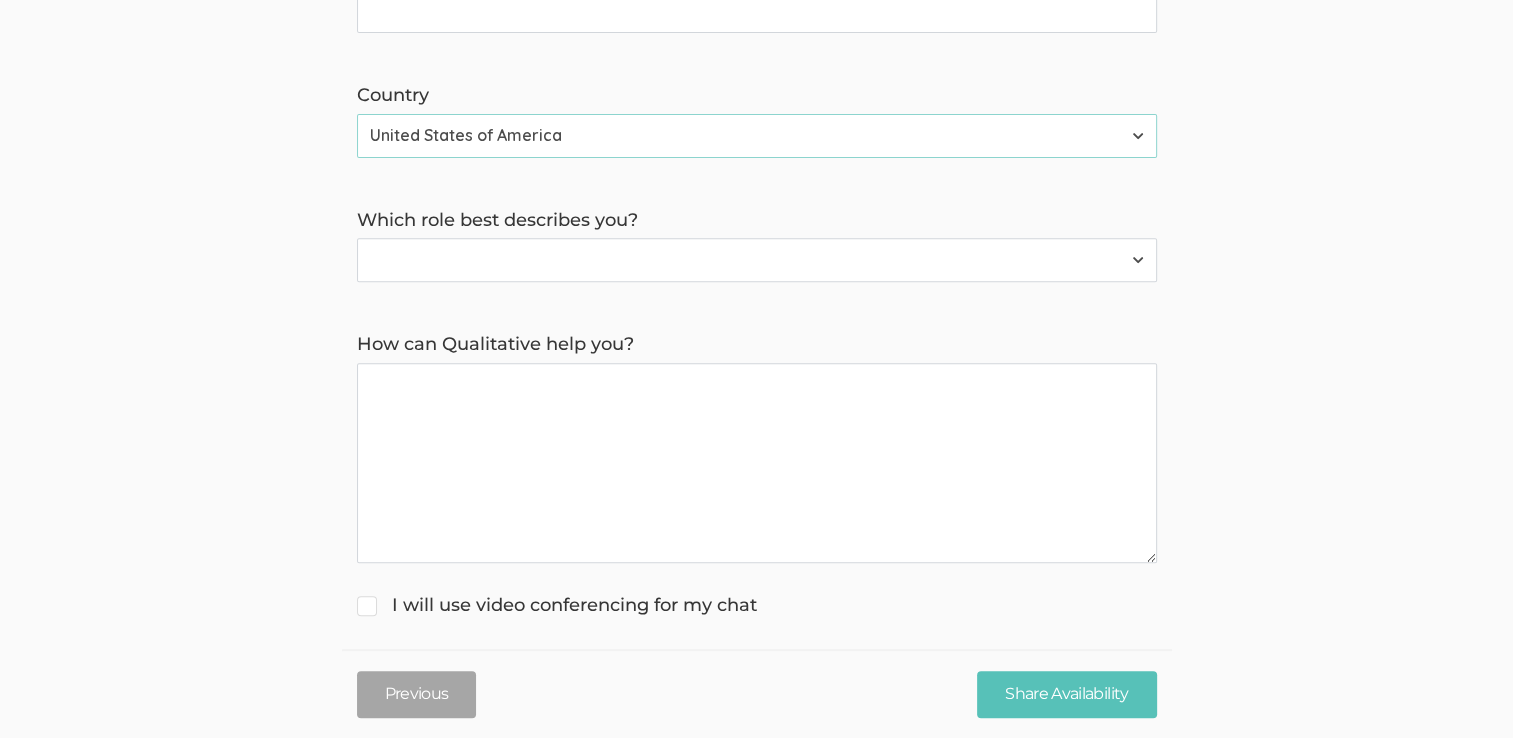 scroll, scrollTop: 769, scrollLeft: 0, axis: vertical 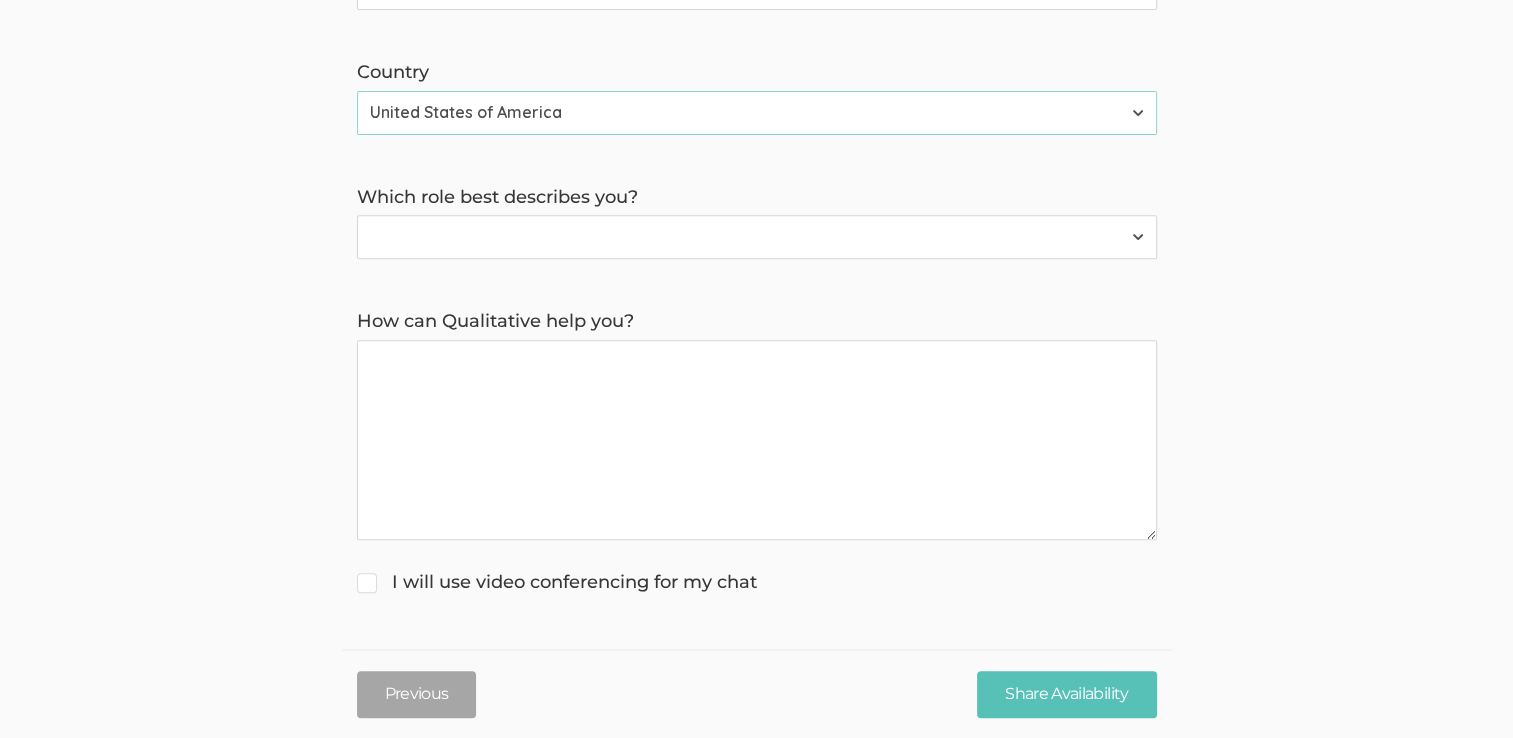 click on "I will use video conferencing for my chat" at bounding box center (363, 580) 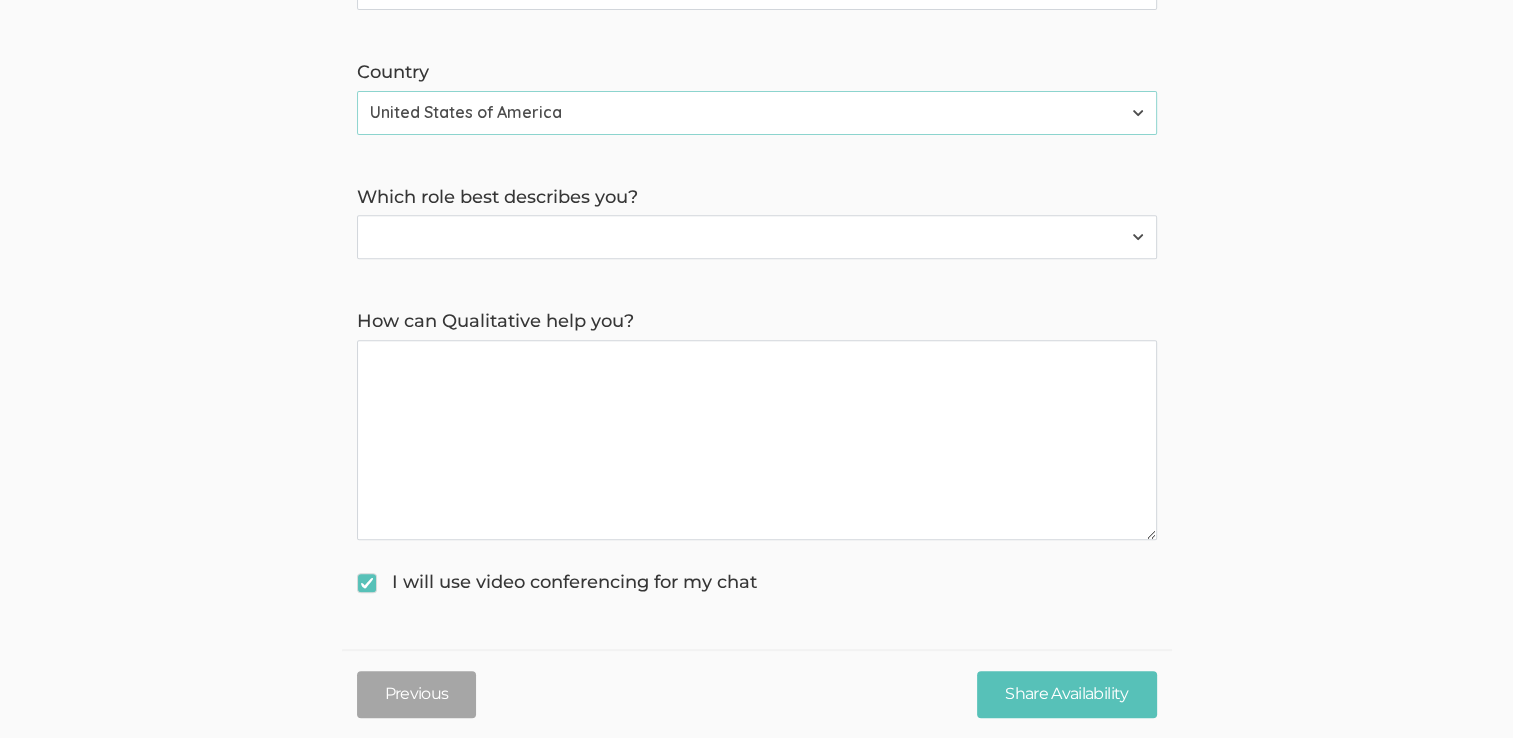 click on "How can Qualitative help you?" at bounding box center [757, 440] 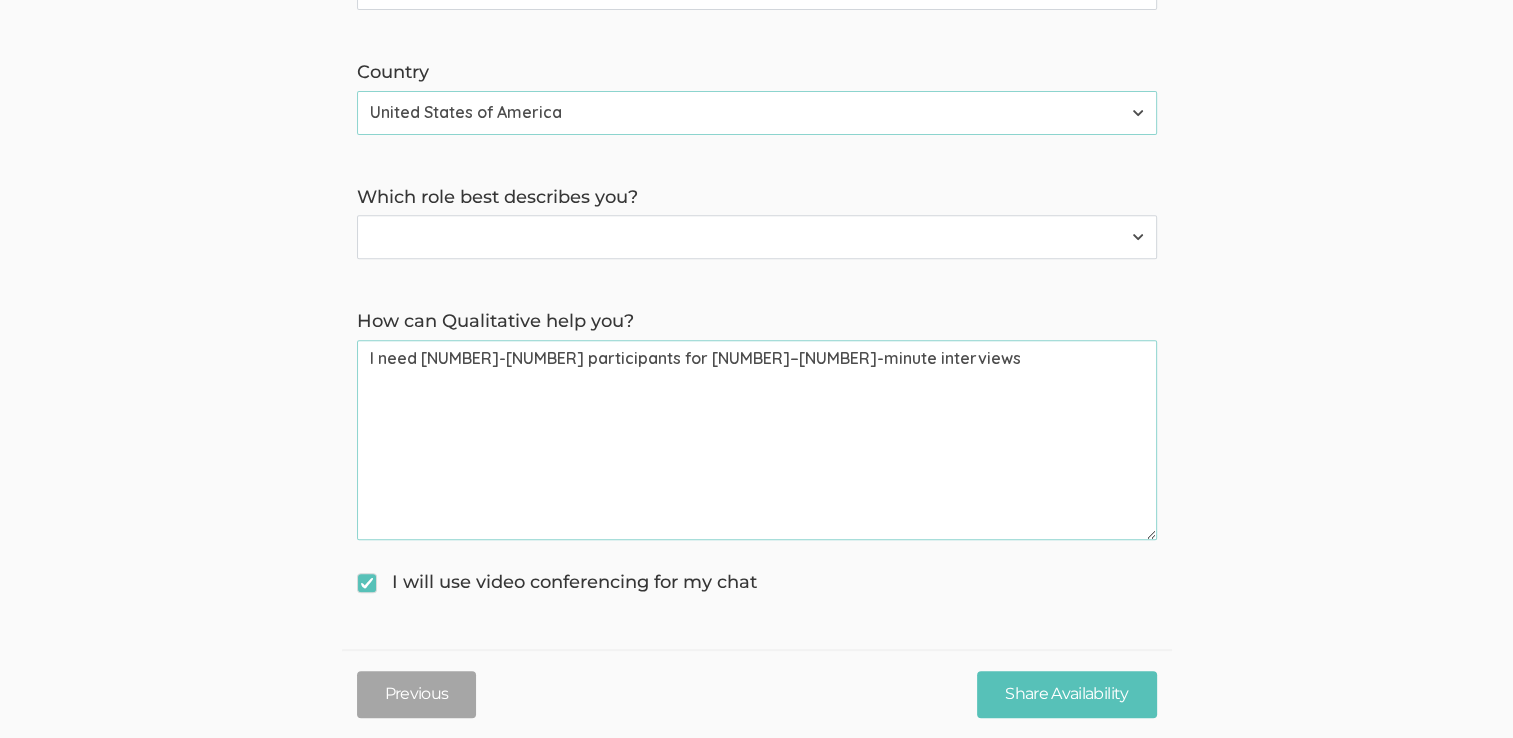 type on "I need [NUMBER]-[NUMBER] participants for [NUMBER]–[NUMBER]-minute interviews" 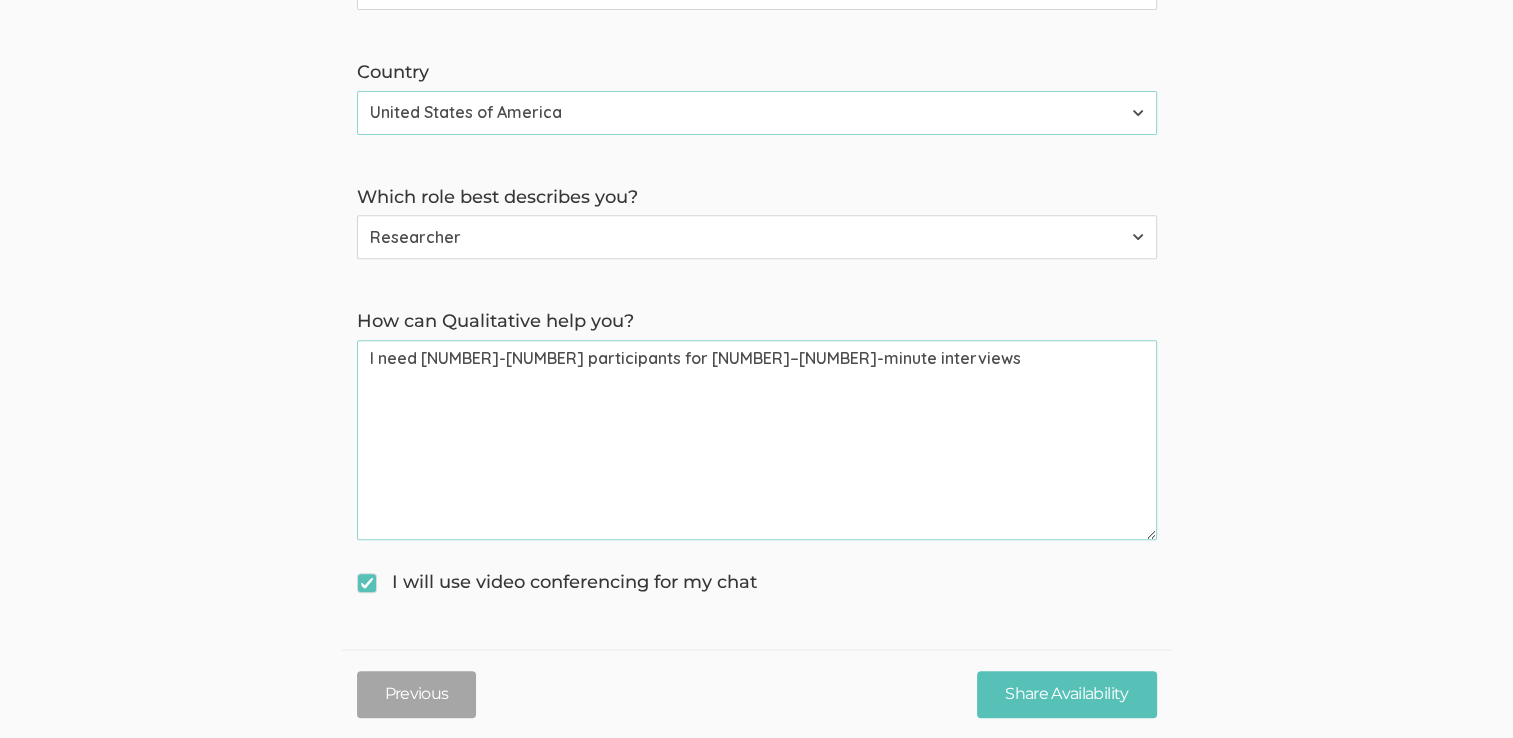 click on "[ROLE] [LAST_NAME]" at bounding box center (757, 237) 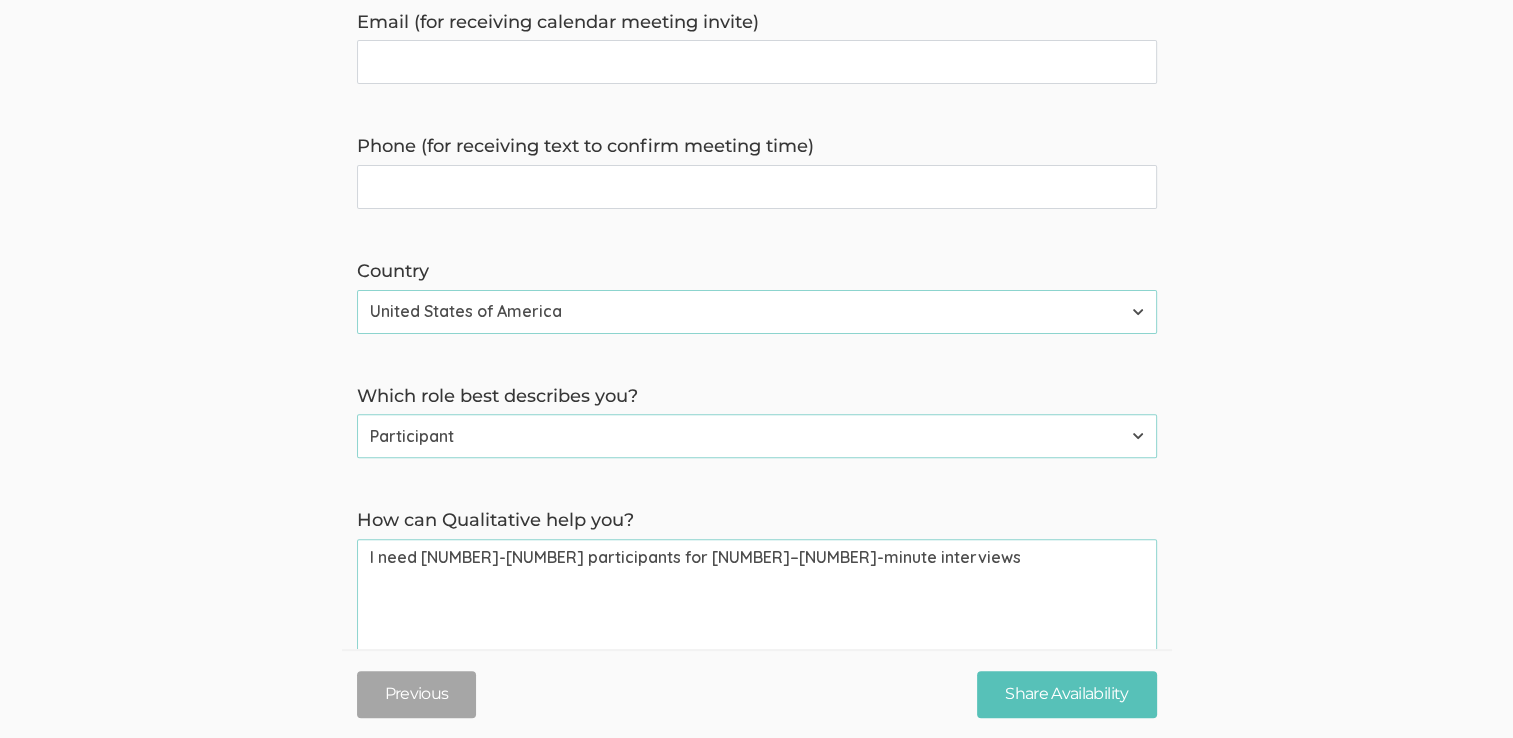 scroll, scrollTop: 469, scrollLeft: 0, axis: vertical 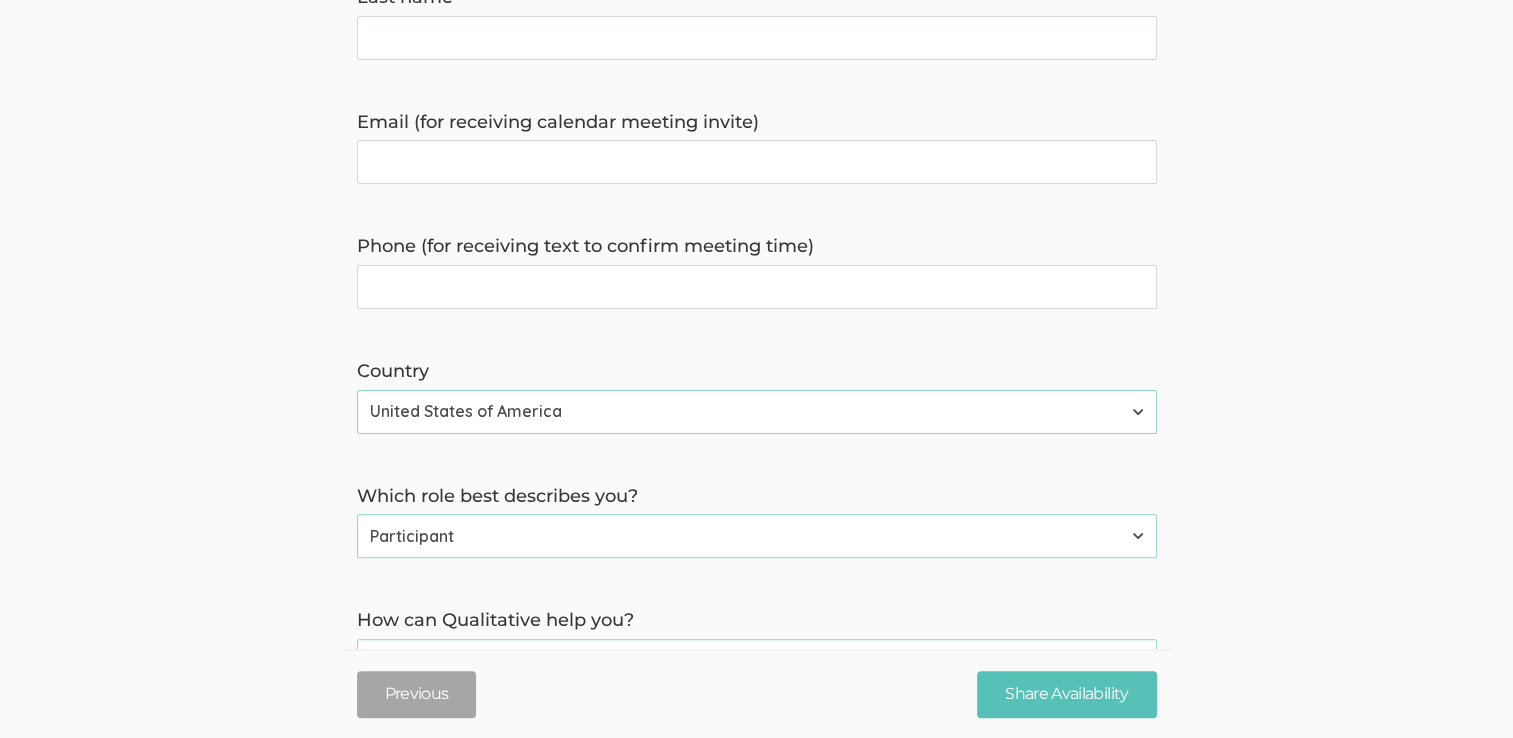 click on "Phone (for receiving text to confirm meeting time)" at bounding box center [757, 287] 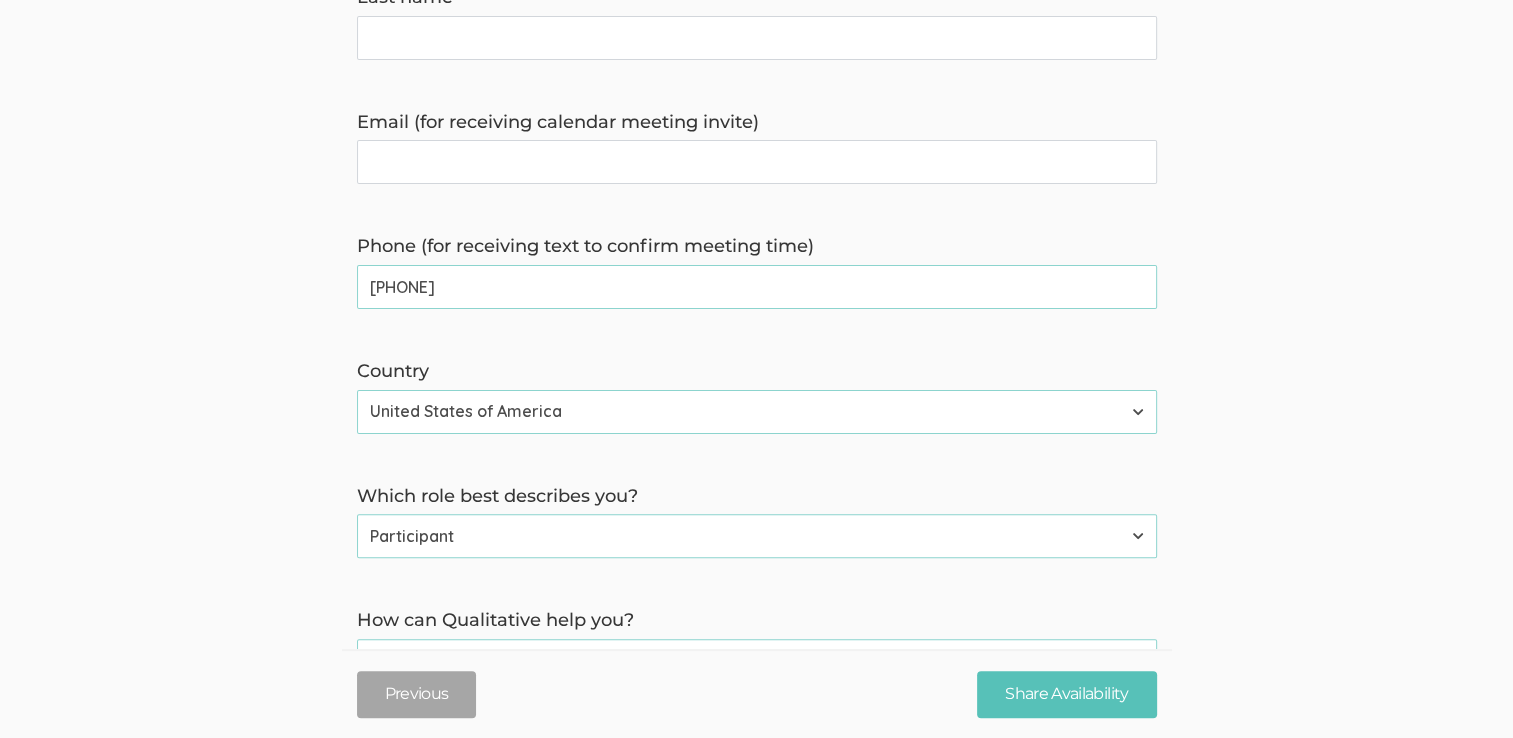 click on "→ Discuss your participant recruitment criteria
→ Walk through how Qualitative can help you recruit participants
→ Get answers to your questions First name     Last name     Email (for receiving calendar meeting invite)     Phone (for receiving text to confirm meeting time)   [PHONE]   (success) Country Afghanistan Åland Islands Albania Algeria American Samoa Andorra Angola Anguilla Antarctica Antigua and Barbuda Argentina Armenia Aruba Australia Austria Azerbaijan Bahamas Bahrain Bangladesh Barbados Belarus Belgium Belize Benin Bermuda Bhutan Bolivia Bonaire, Sint Eustatius and Saba Bosnia and Herzegovina Botswana Bouvet Island Brazil British Indian Ocean Territory Brunei Darussalam Bulgaria Burkina Faso Burundi Cambodia Cameroon Canada Cape Verde Cayman Islands Central African Republic Chad Chile China Christmas Island Cocos (Keeling) Islands Colombia Comoros Congo Congo, the Democratic Republic of the Cook Islands Costa Rica Cote D'Ivoire Croatia Cuba Curaçao Cyprus Czech Republic Denmark Fiji" at bounding box center [756, 315] 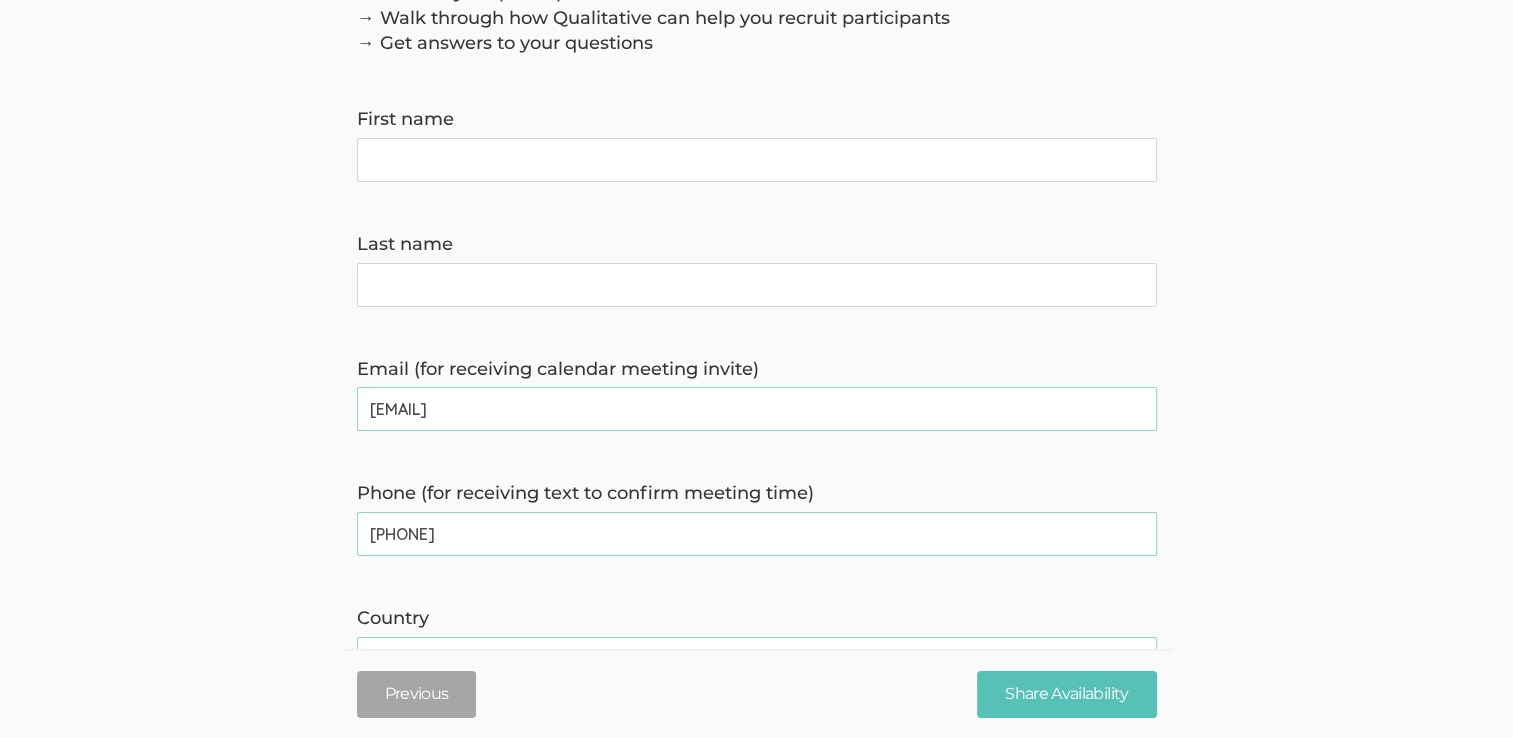 scroll, scrollTop: 169, scrollLeft: 0, axis: vertical 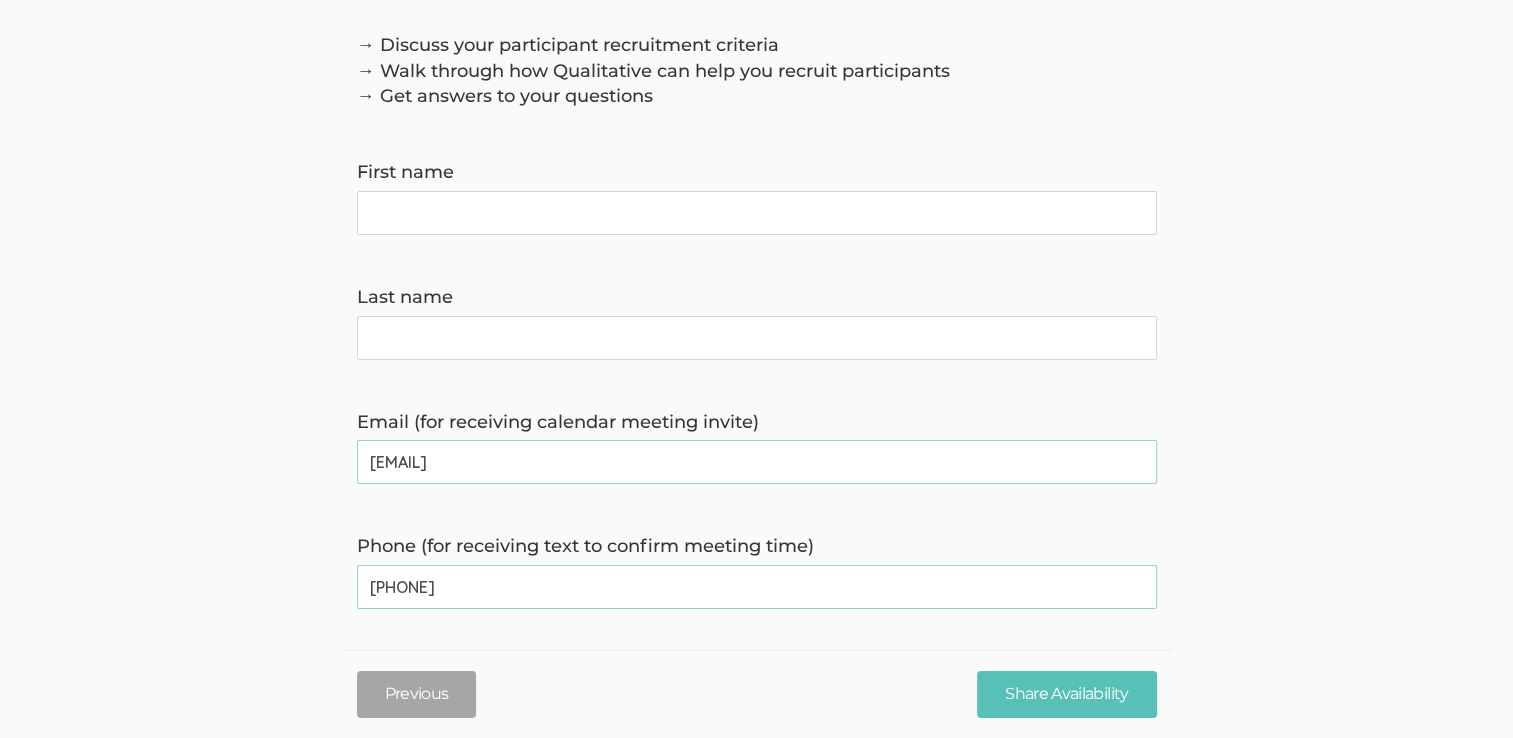 type on "[EMAIL]" 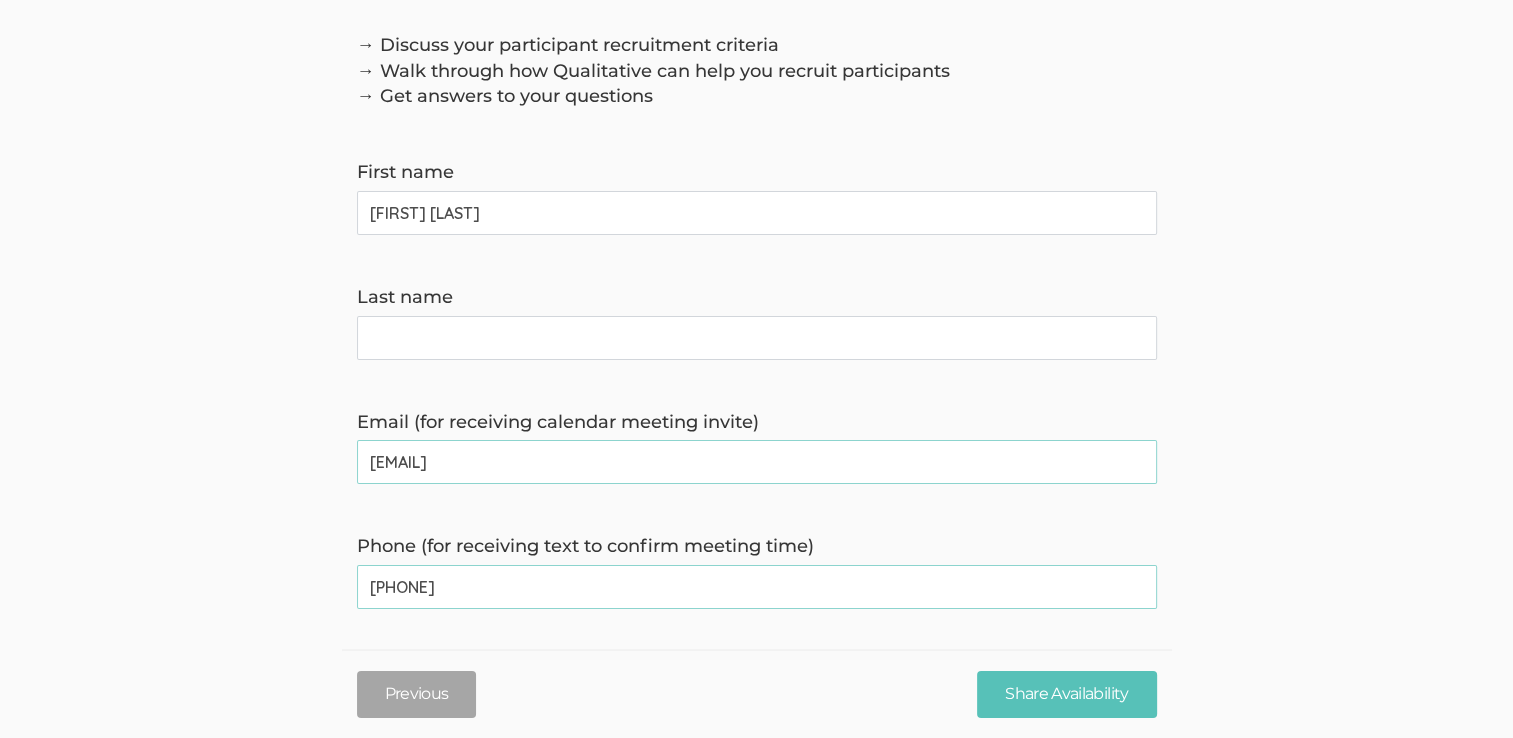type on "[FIRST] [LAST]" 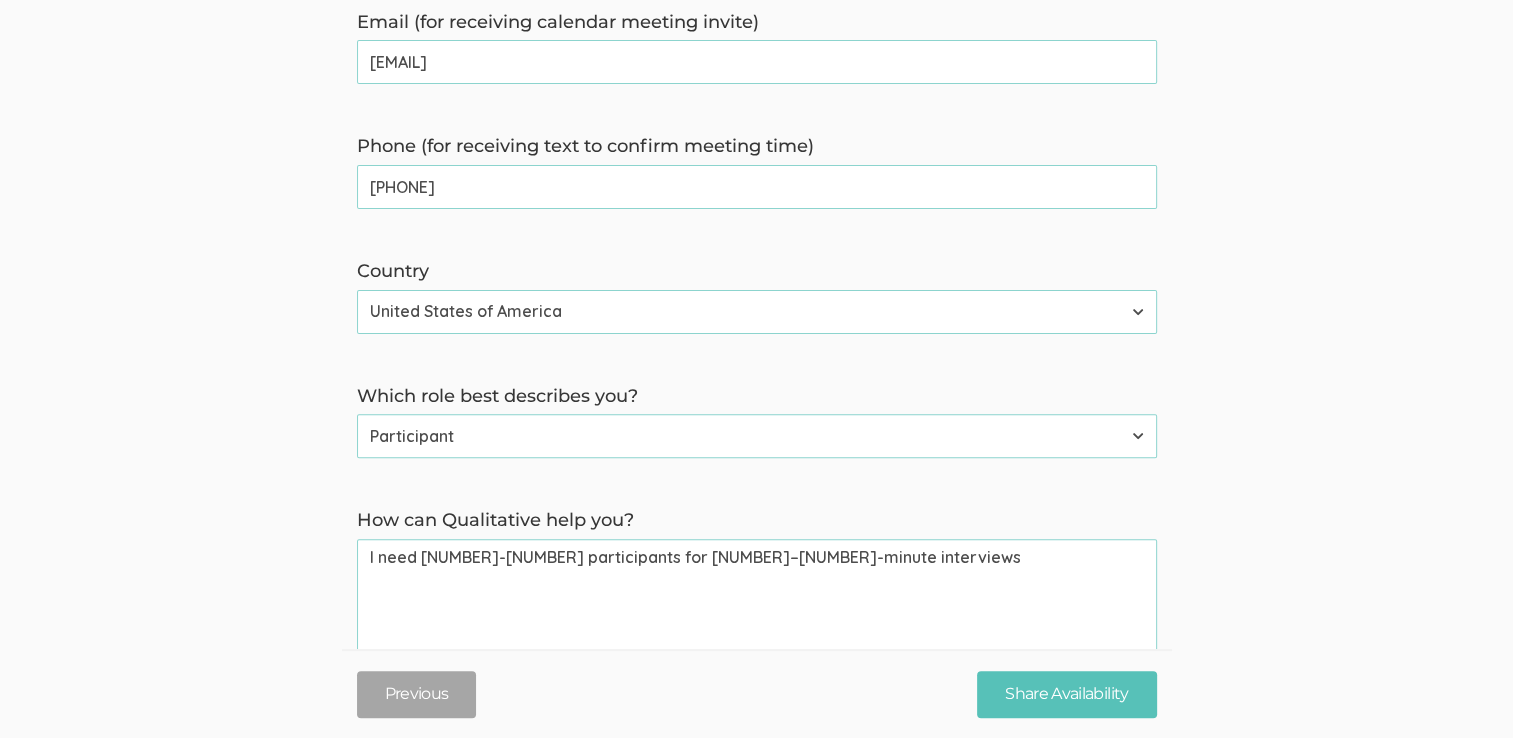 scroll, scrollTop: 769, scrollLeft: 0, axis: vertical 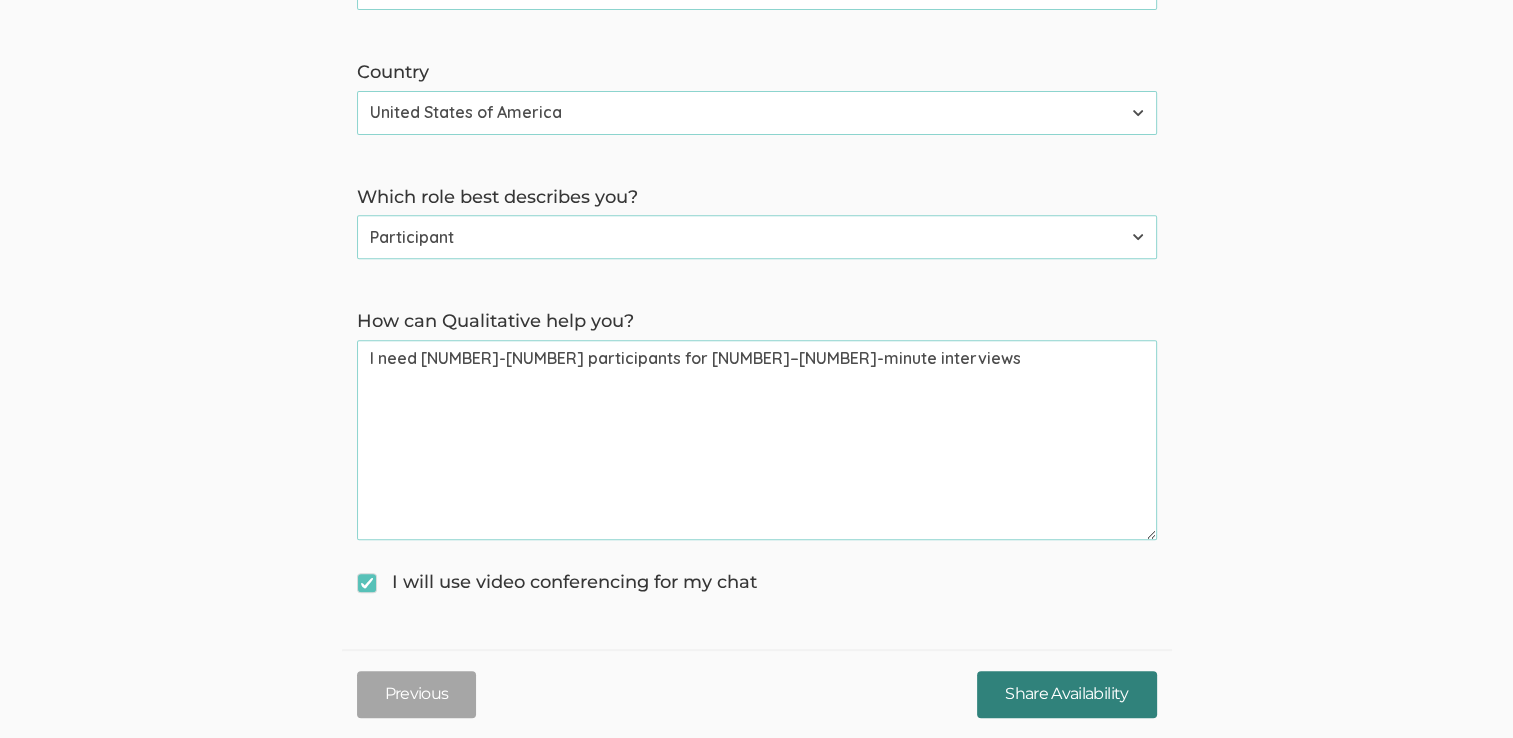 type on "[FIRST]" 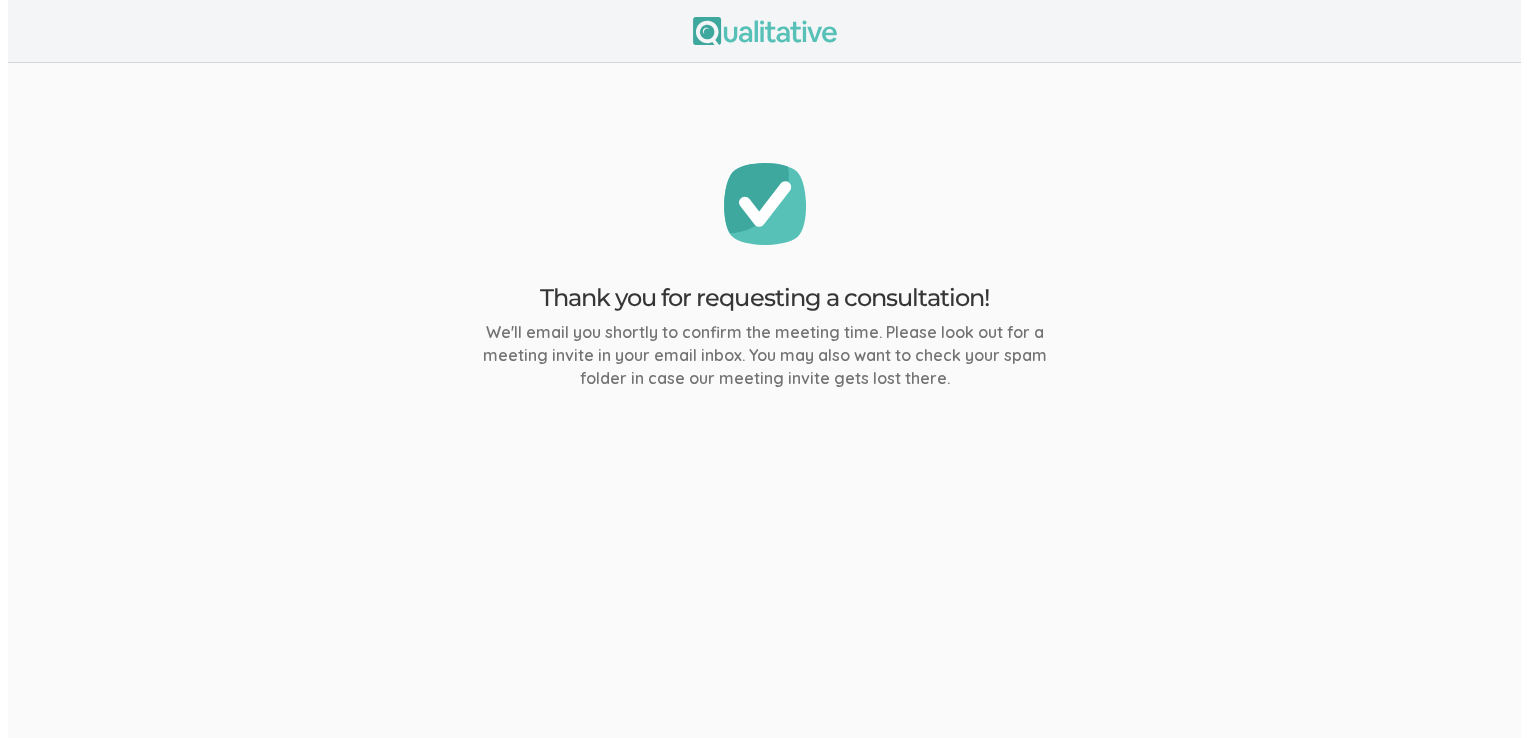 scroll, scrollTop: 0, scrollLeft: 0, axis: both 